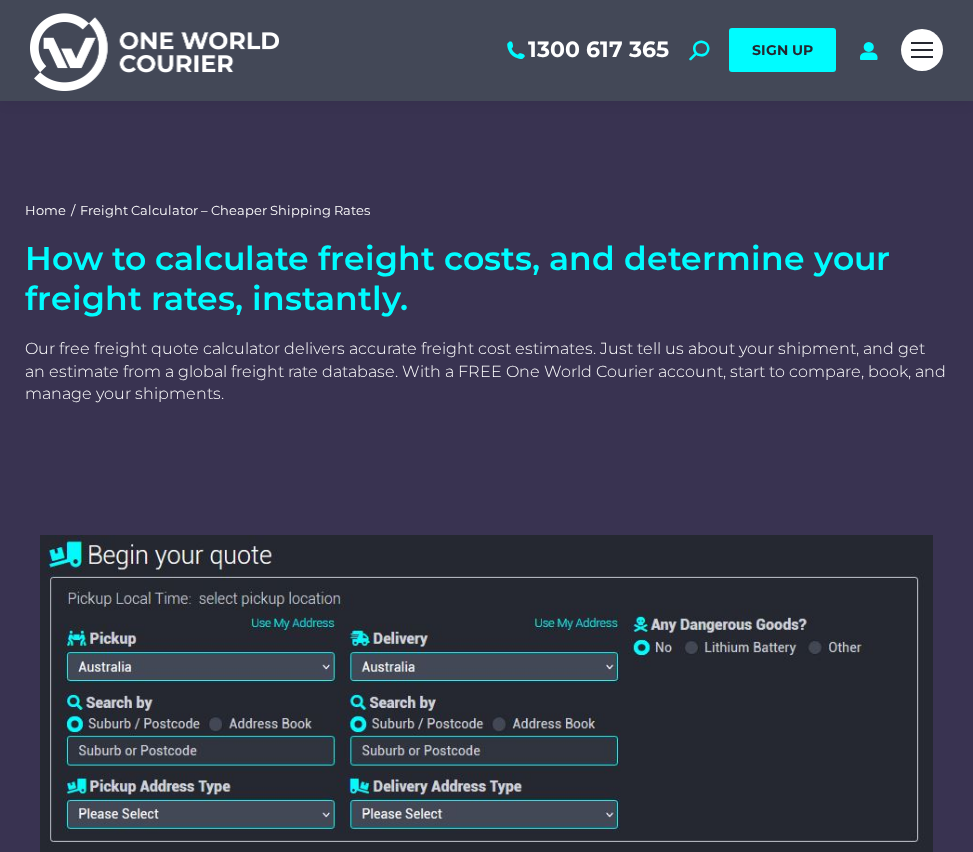 scroll, scrollTop: 0, scrollLeft: 0, axis: both 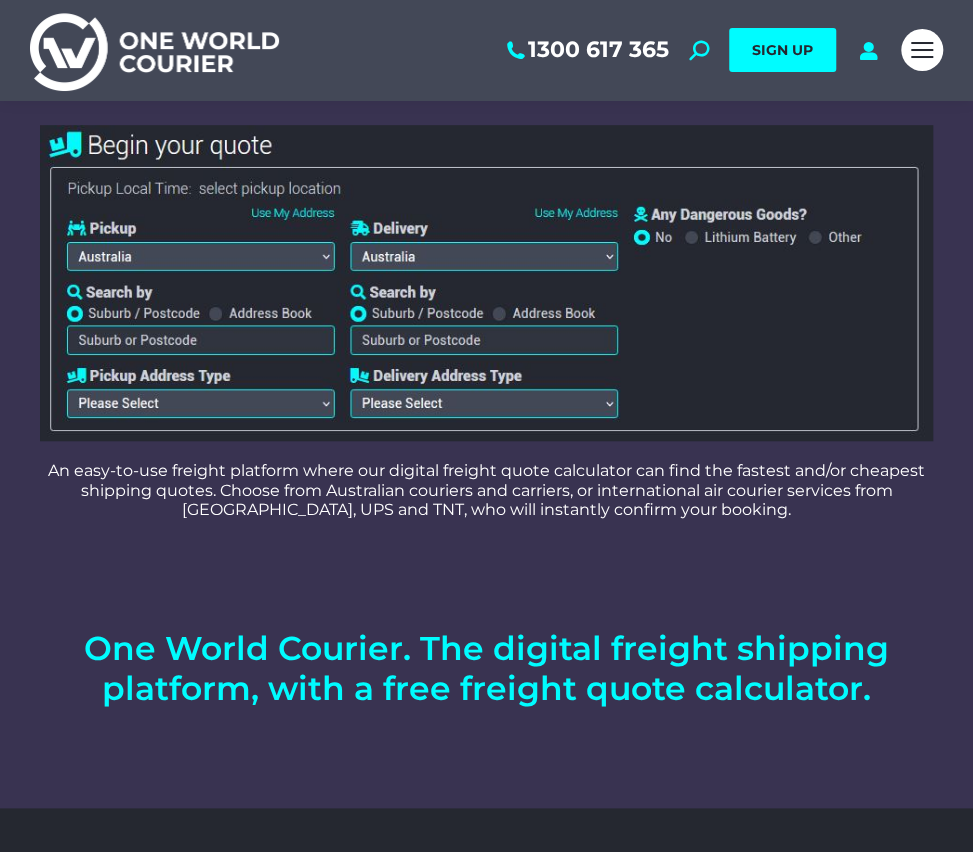 click at bounding box center [486, 283] 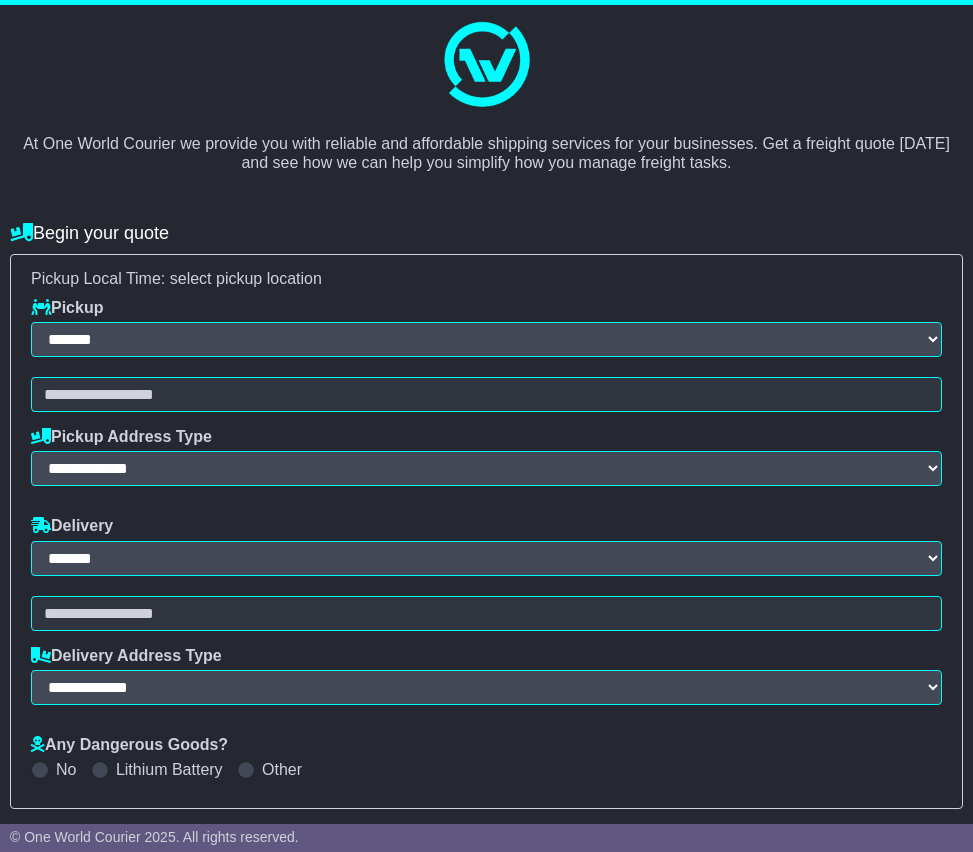 select on "**" 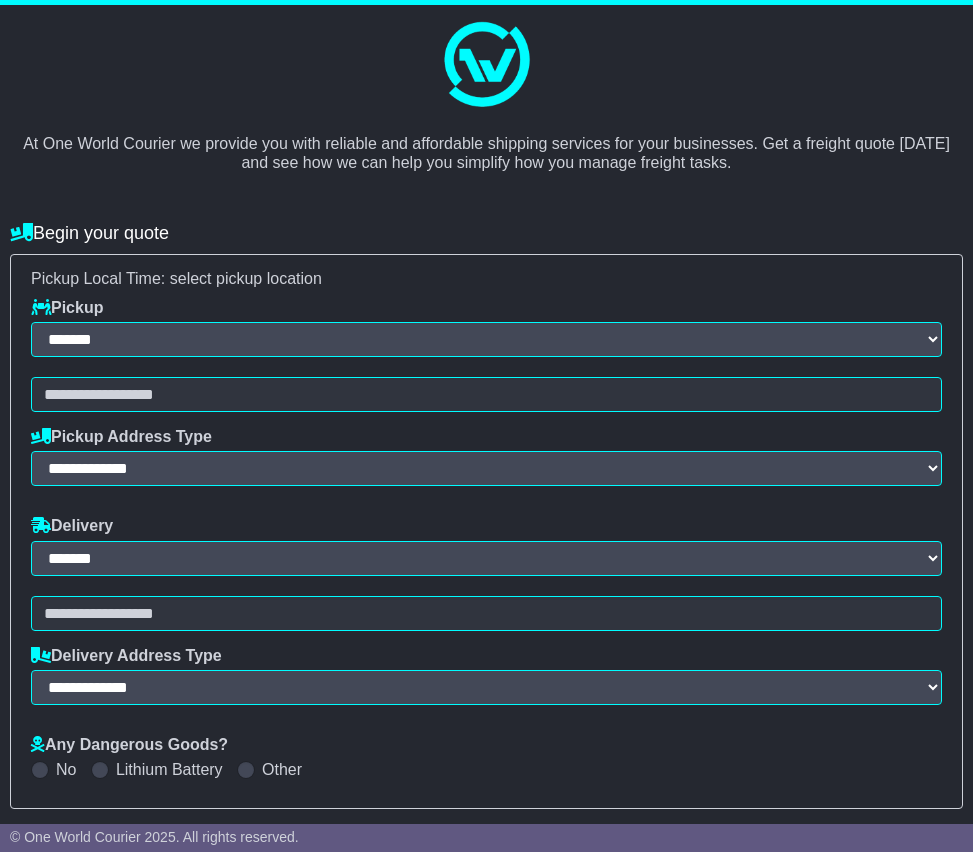 scroll, scrollTop: 0, scrollLeft: 0, axis: both 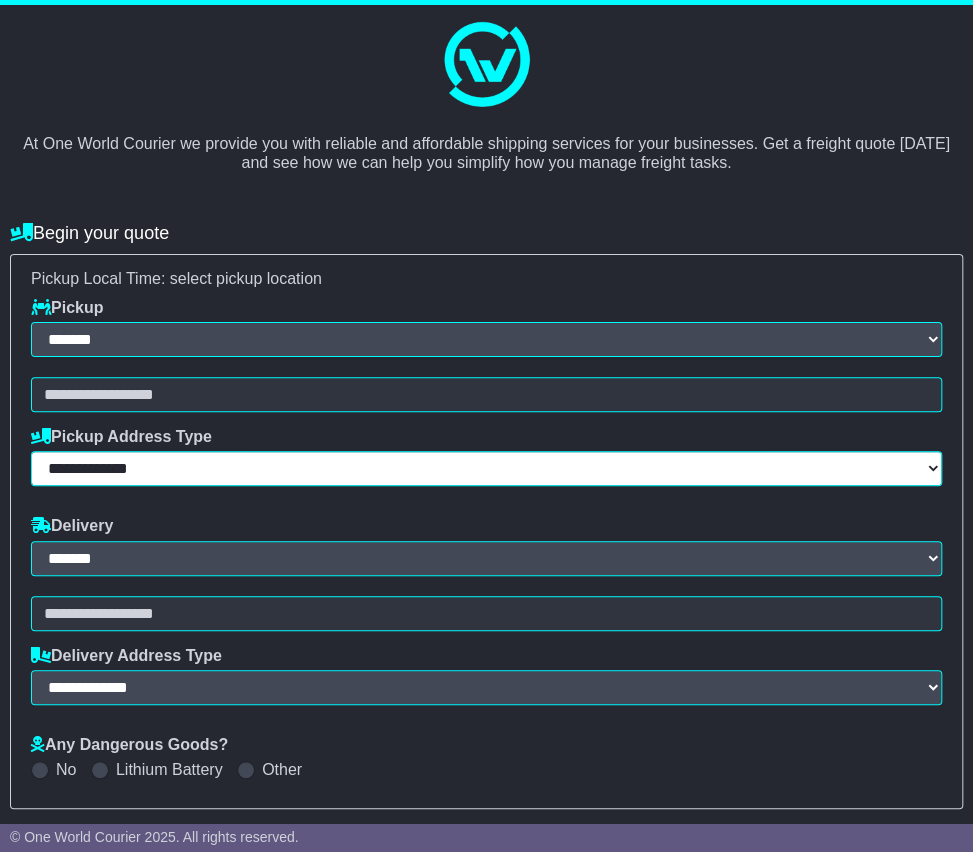 click on "**********" at bounding box center [486, 468] 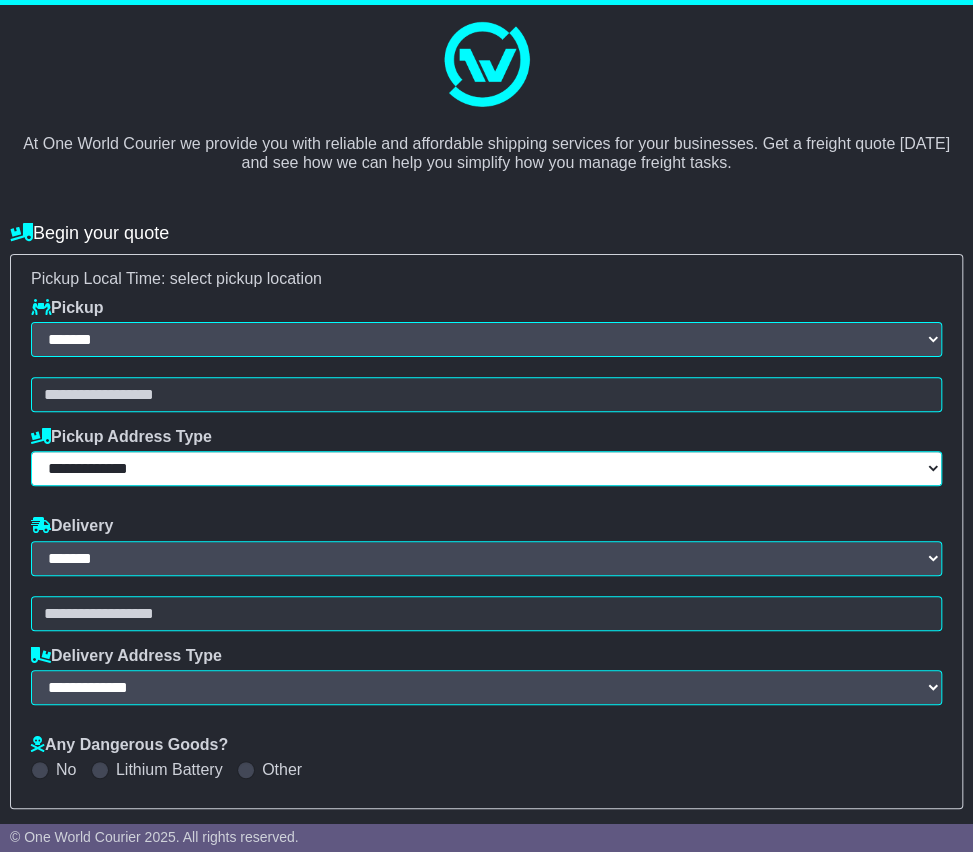 select on "**********" 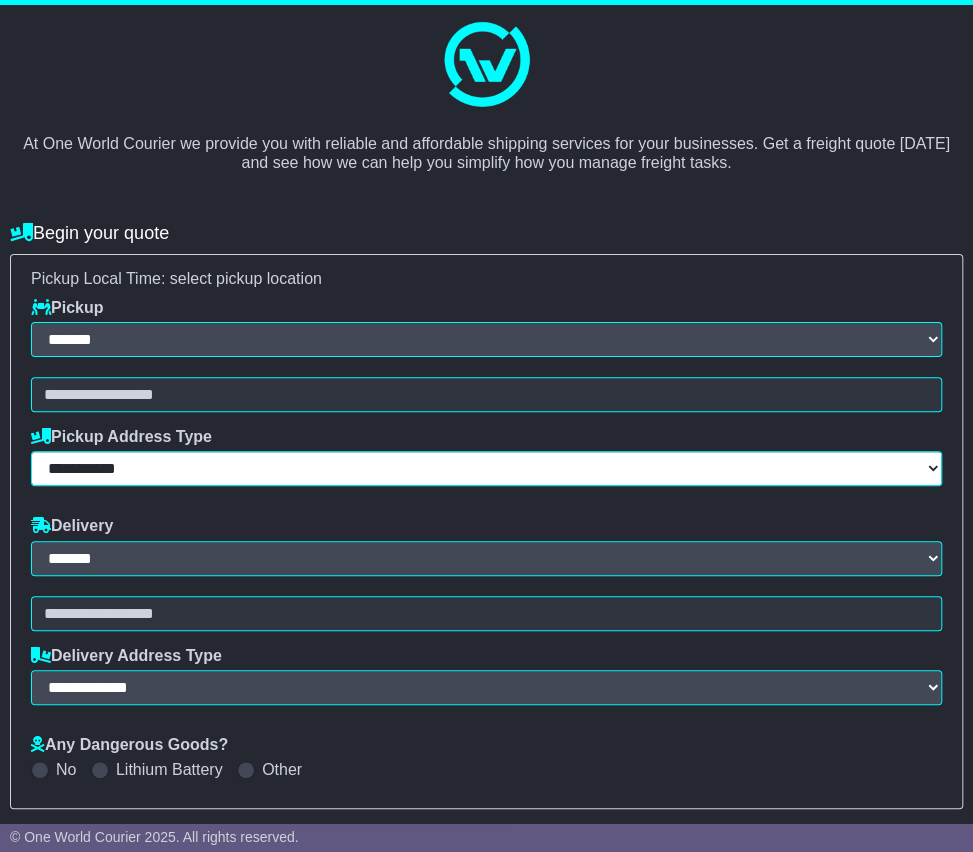 click on "**********" at bounding box center [486, 468] 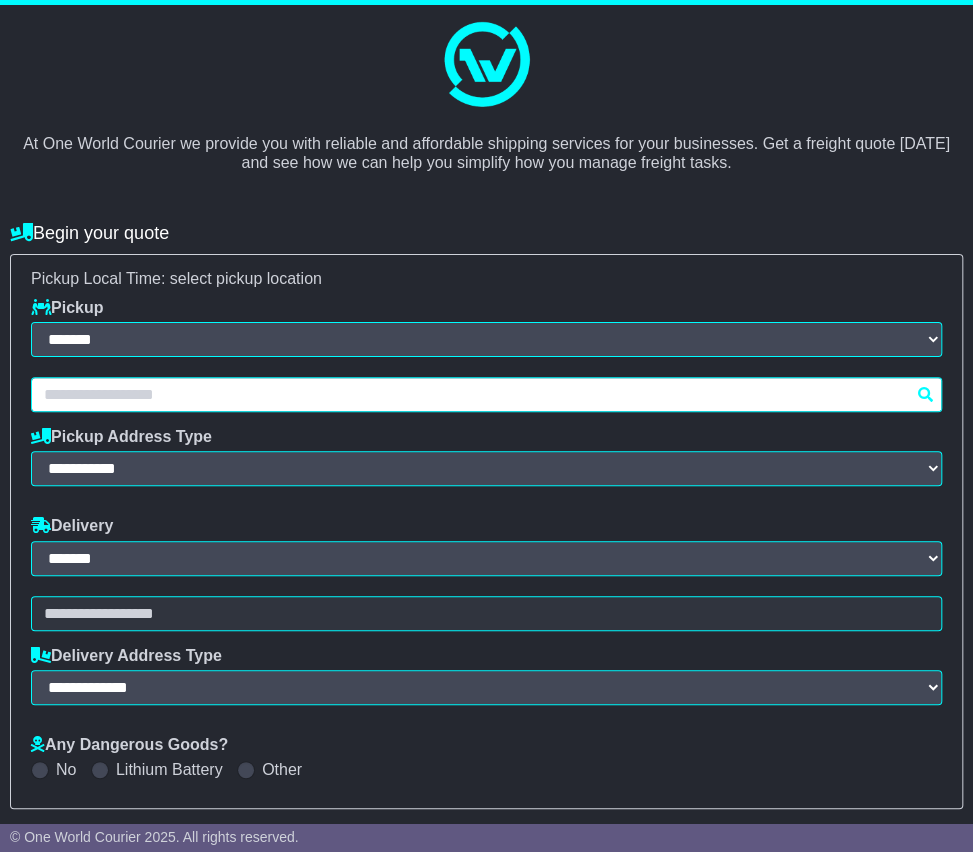 click at bounding box center (486, 394) 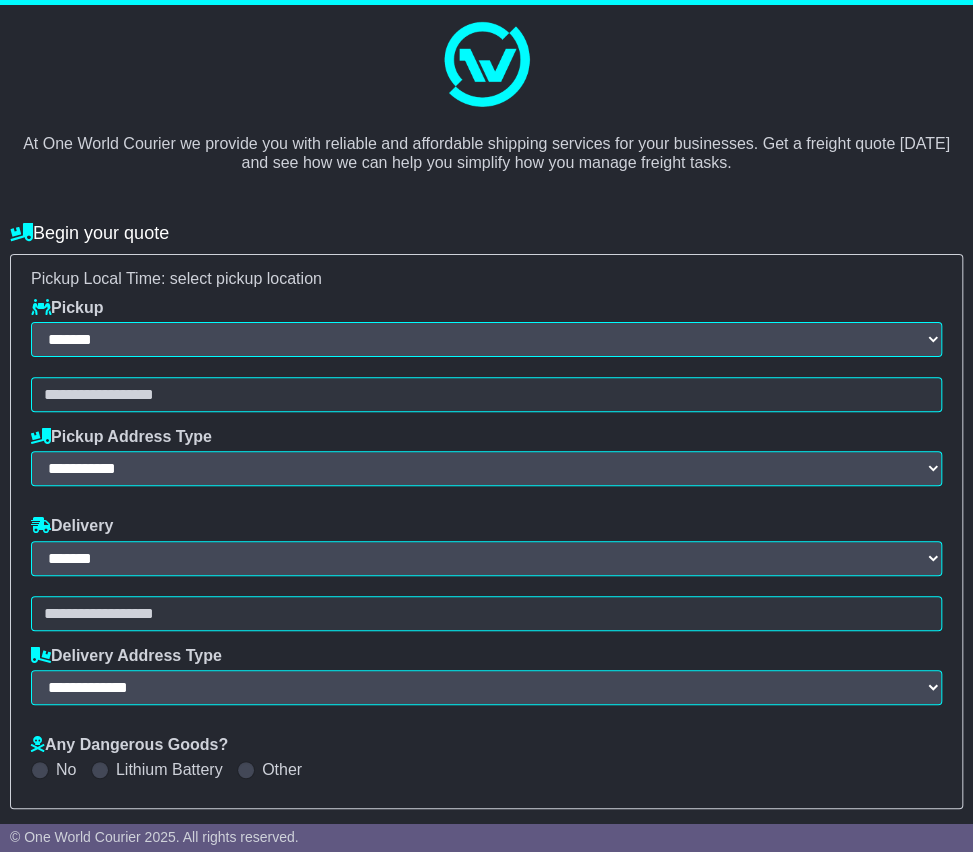click on "At One World Courier we provide you with reliable and affordable shipping services for your businesses. Get a freight quote [DATE] and see how we can help you simplify how you manage freight tasks." at bounding box center [486, 94] 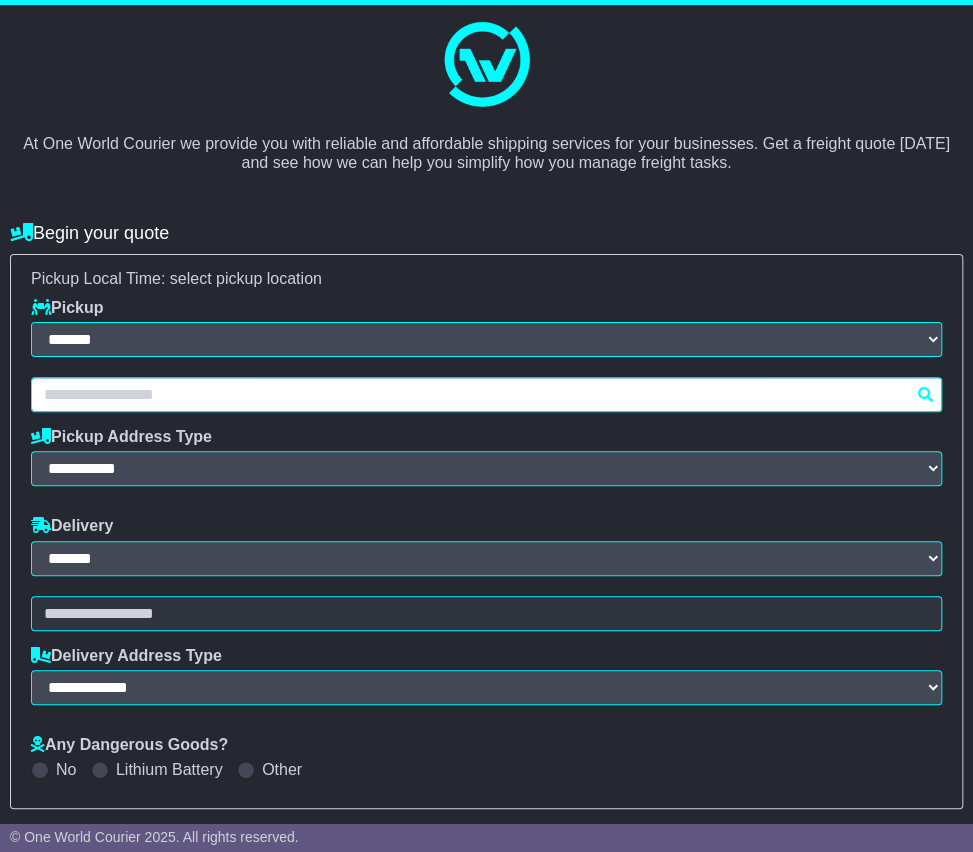 click at bounding box center (486, 394) 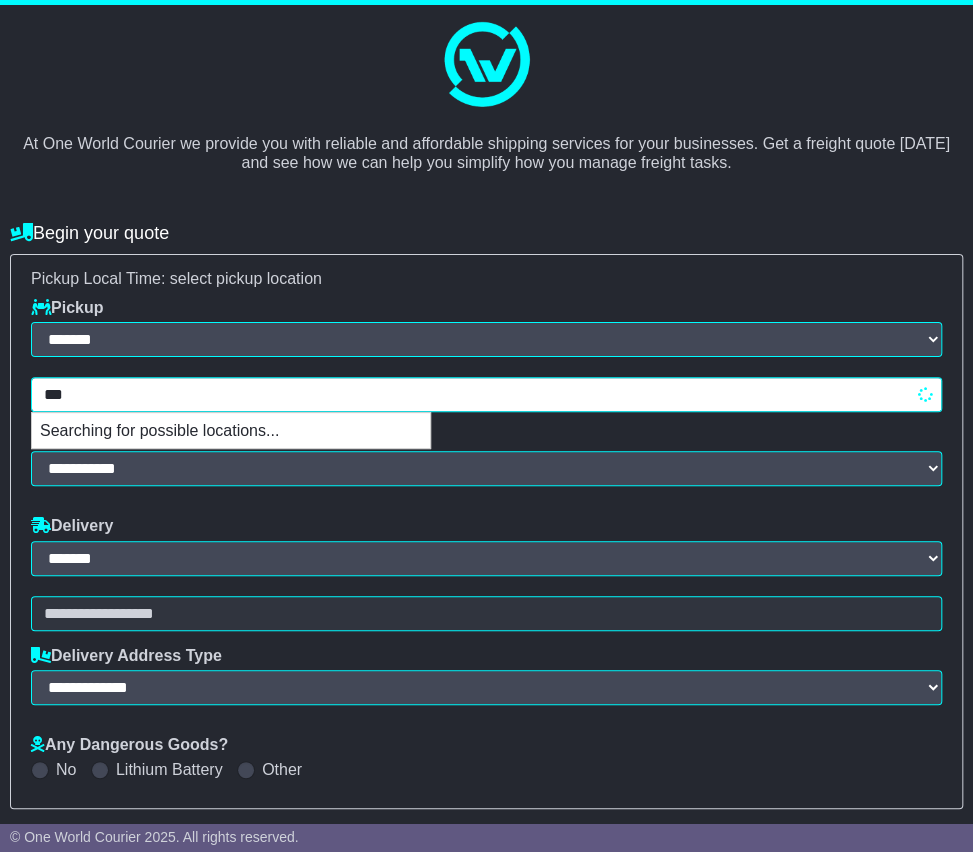 type on "****" 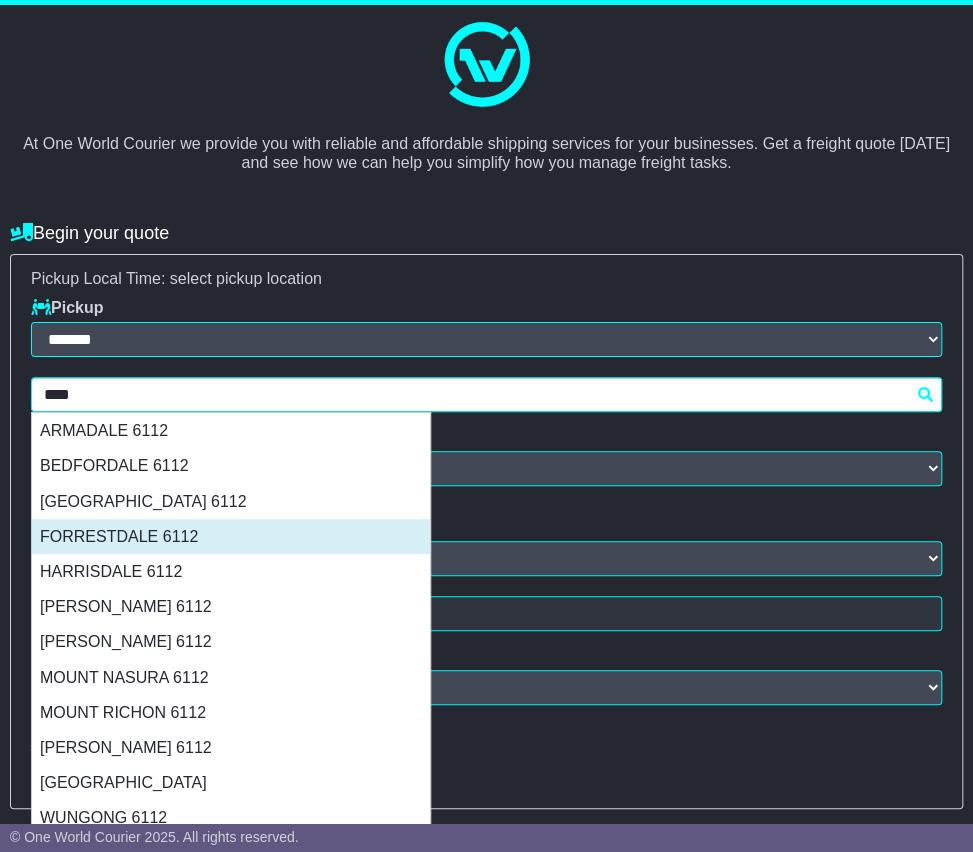 click on "FORRESTDALE 6112" at bounding box center (231, 536) 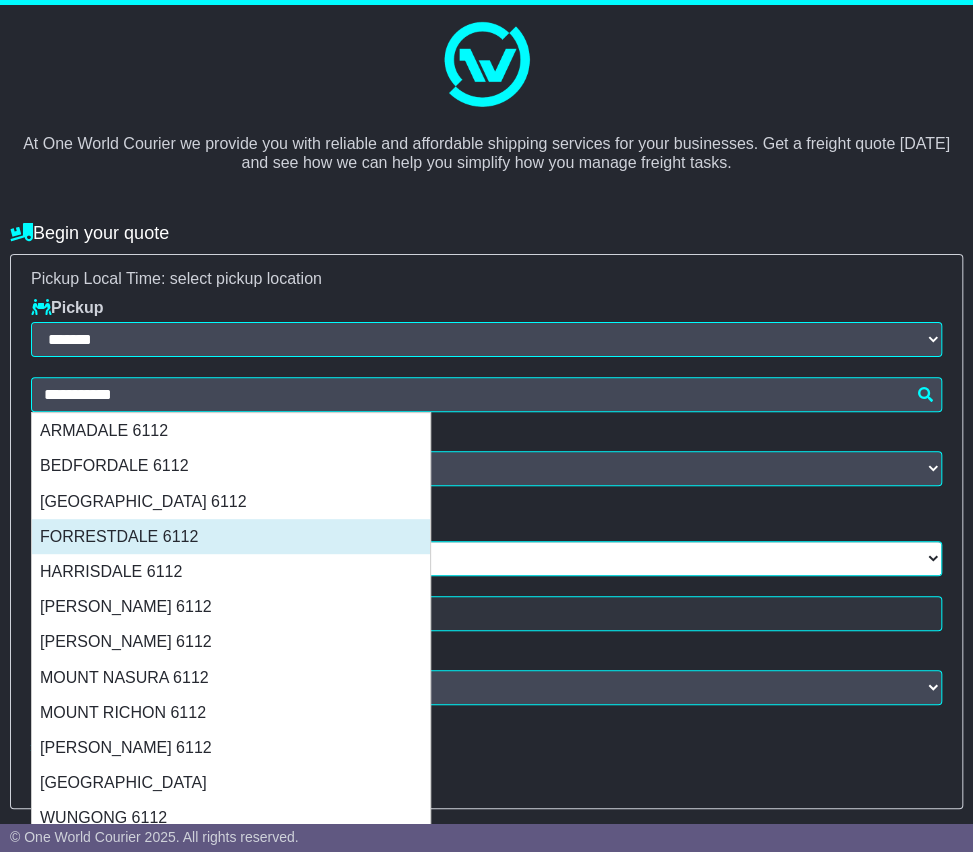 type on "**********" 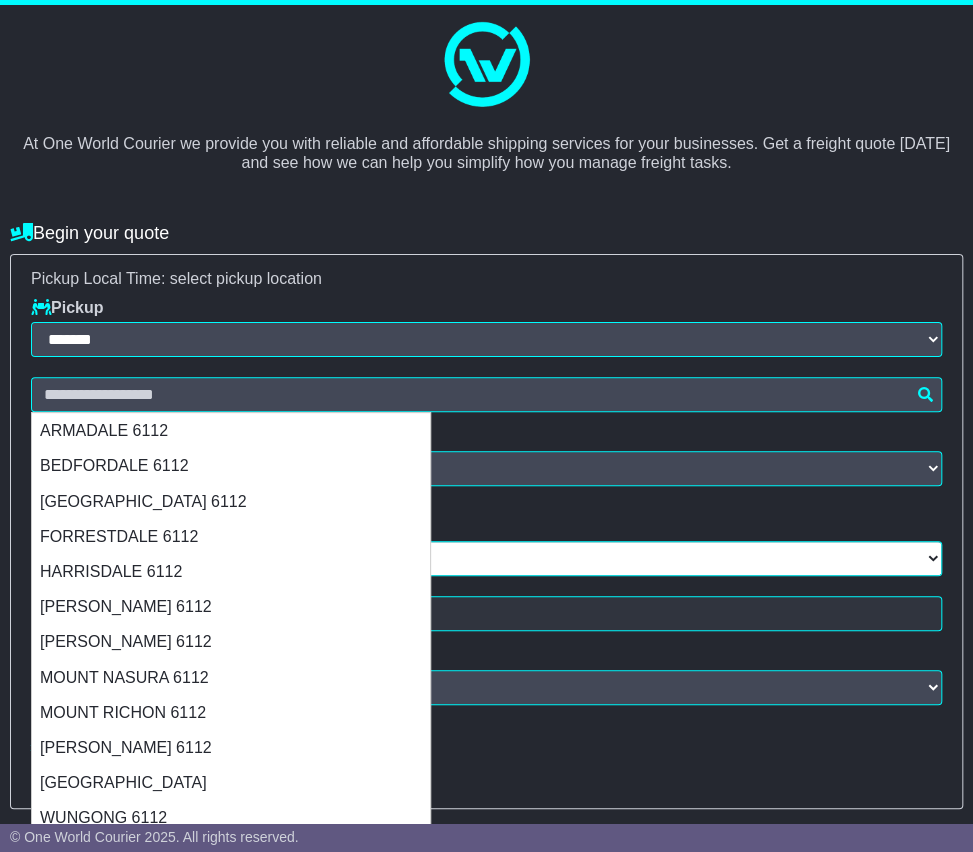 type on "**********" 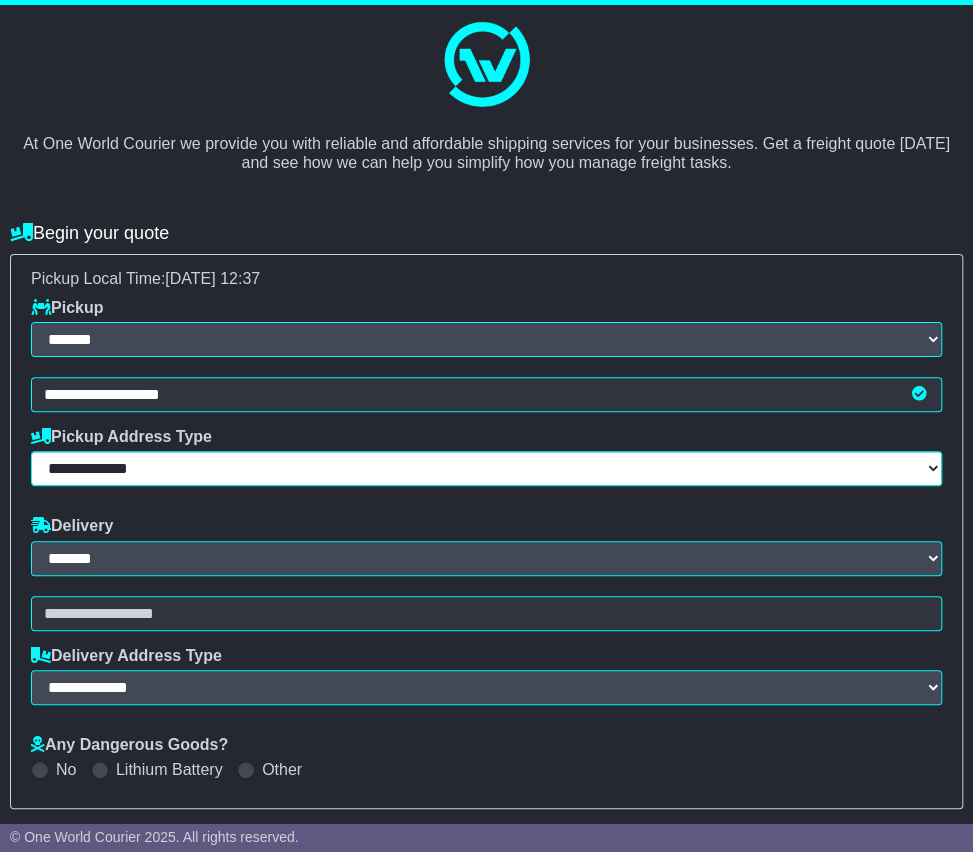 click on "**********" at bounding box center (486, 468) 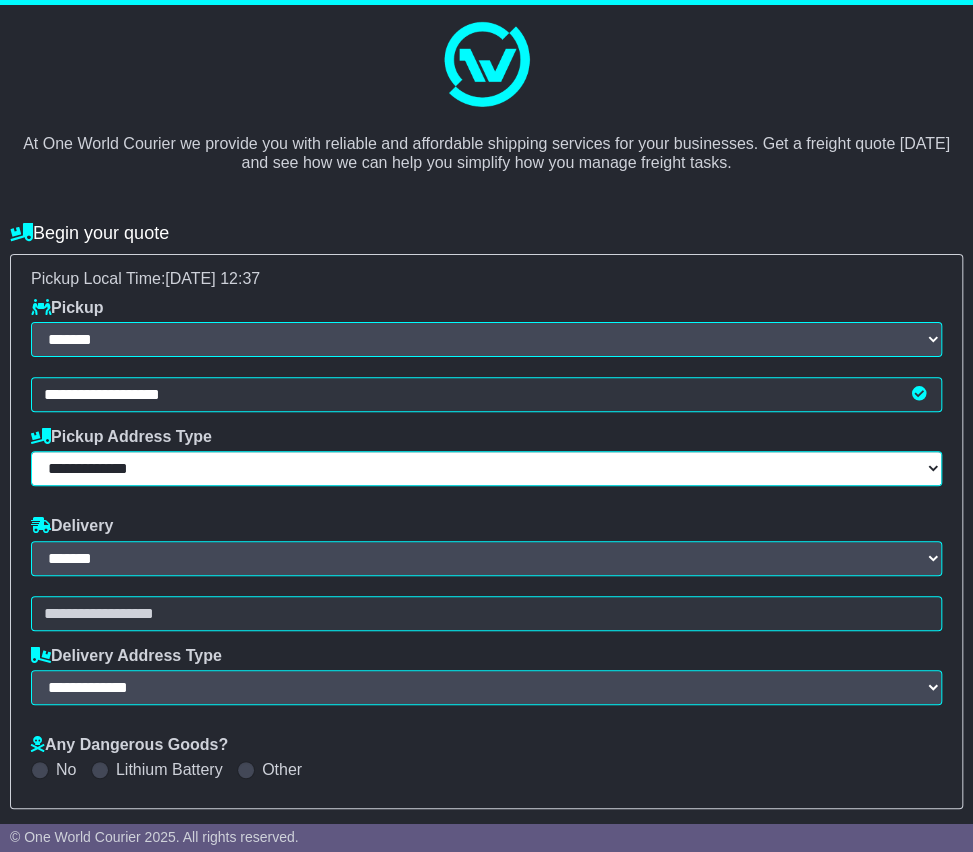 select on "**********" 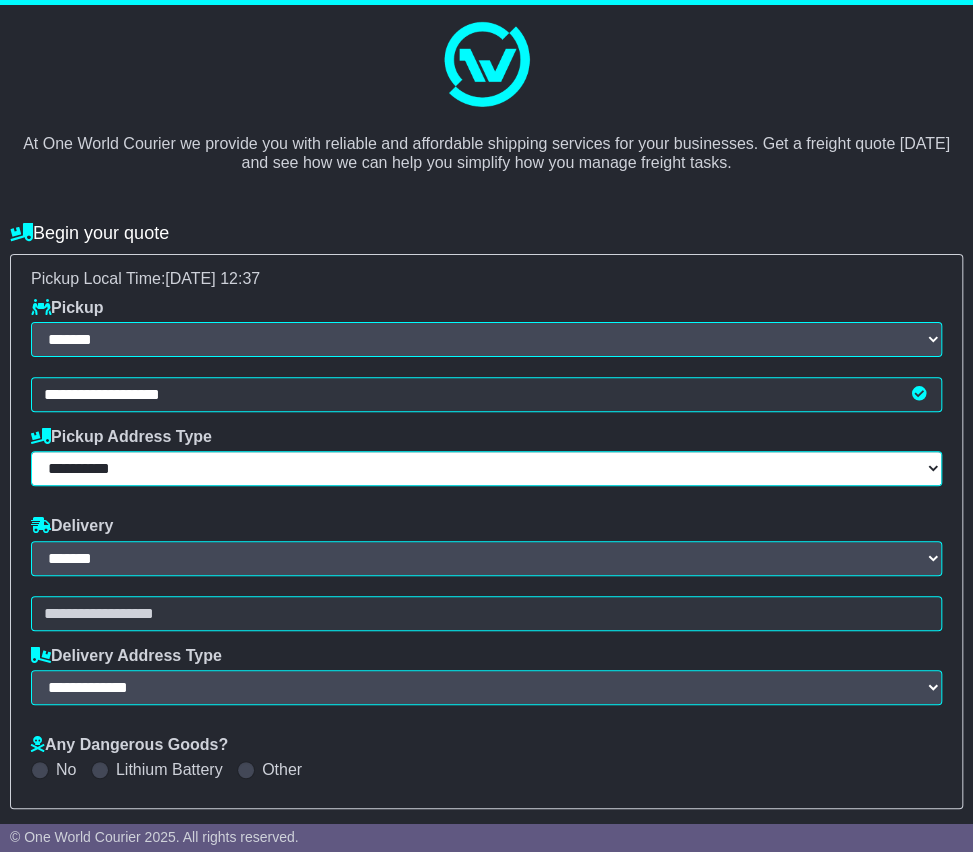 click on "**********" at bounding box center [486, 468] 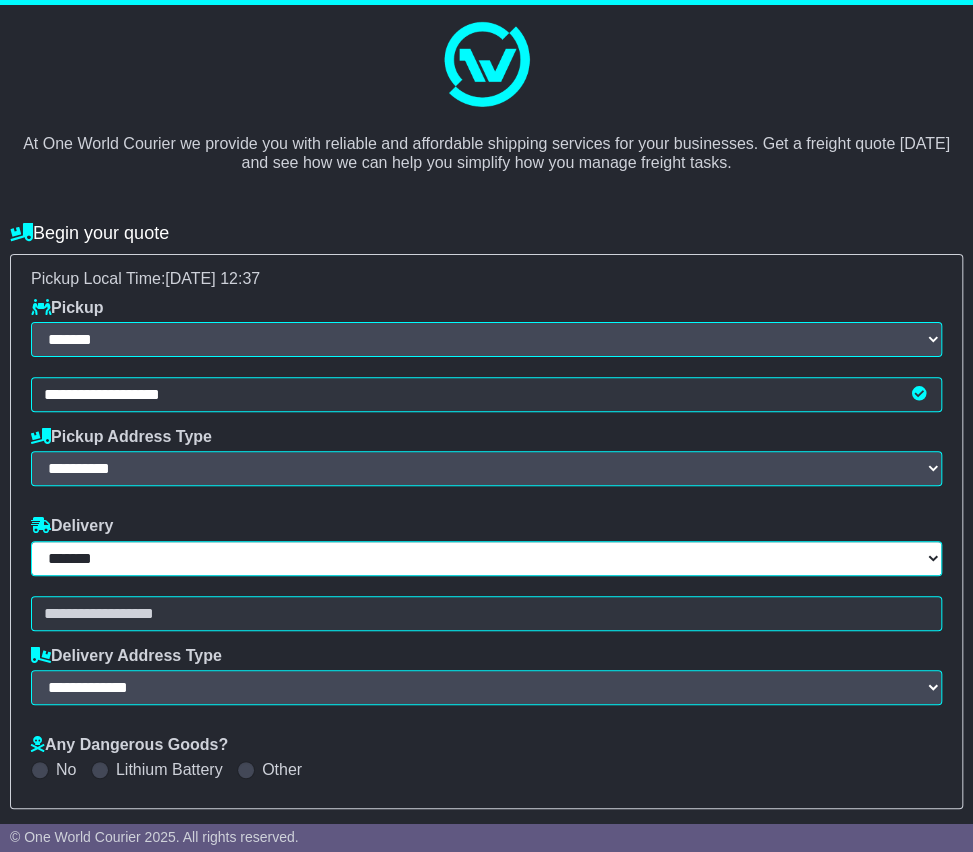 click on "**********" at bounding box center (486, 558) 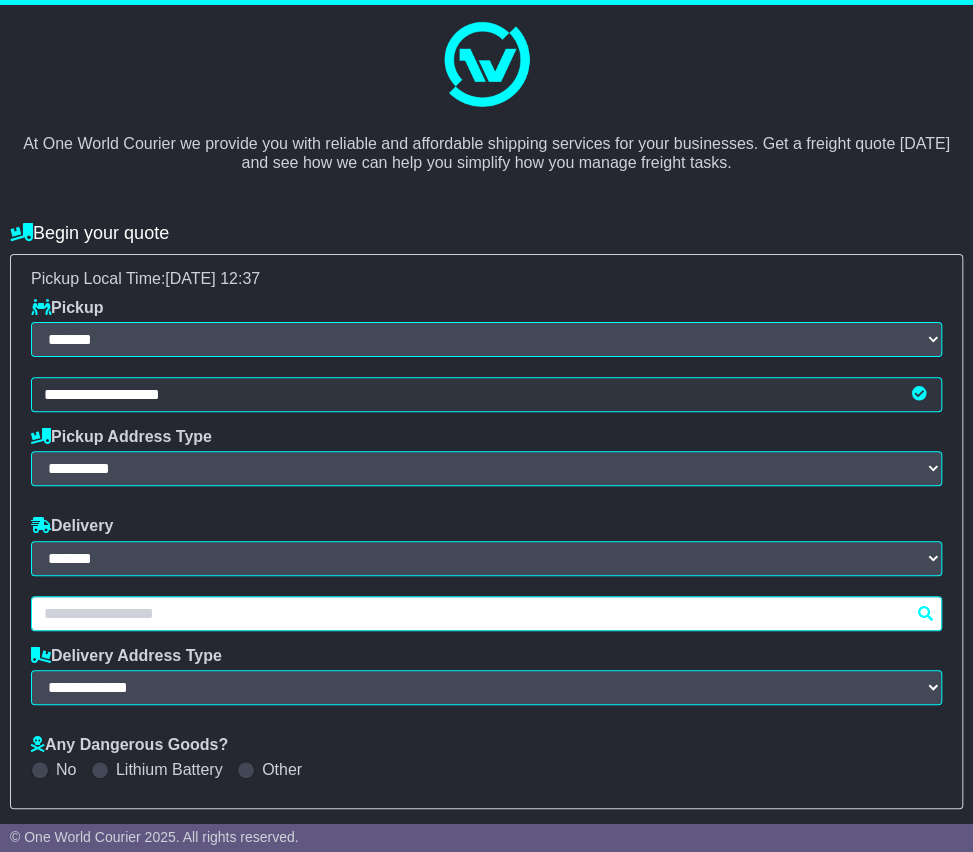 click at bounding box center (486, 613) 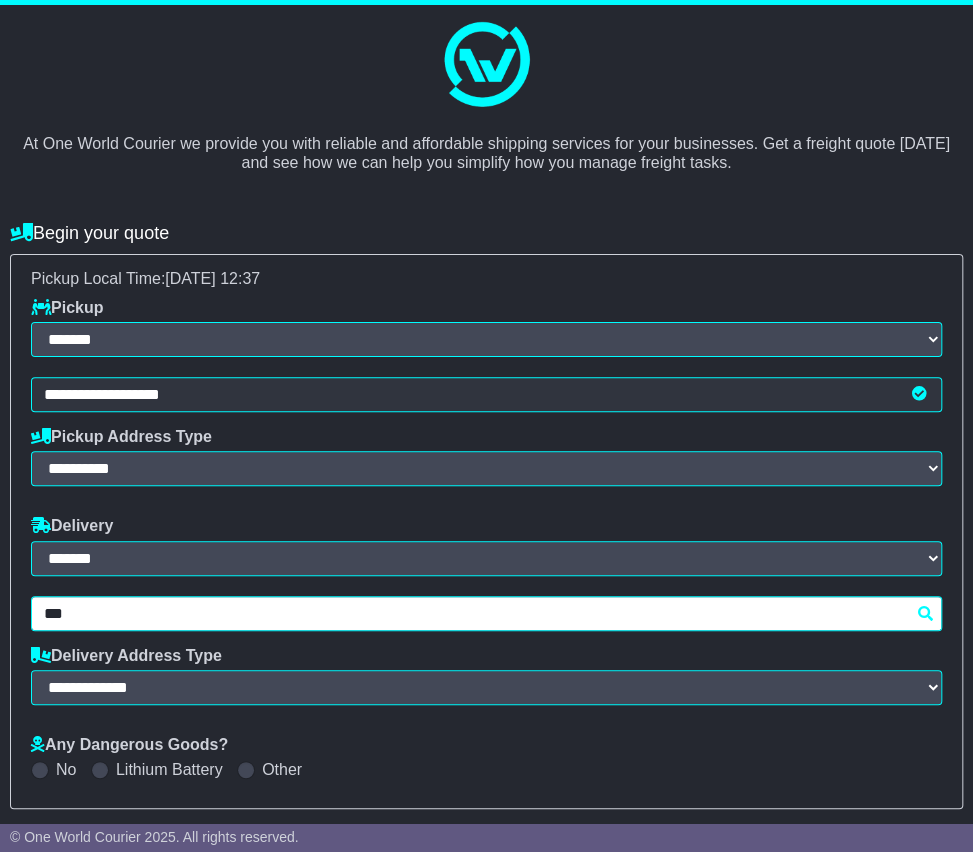 type on "****" 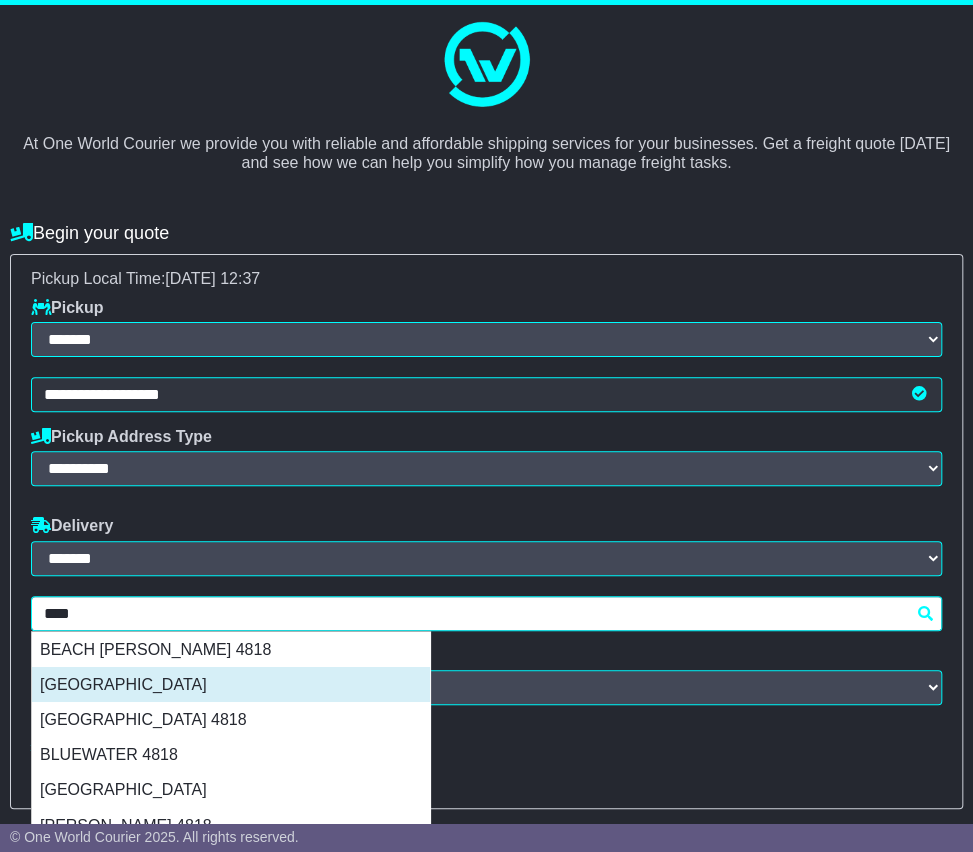 scroll, scrollTop: 134, scrollLeft: 0, axis: vertical 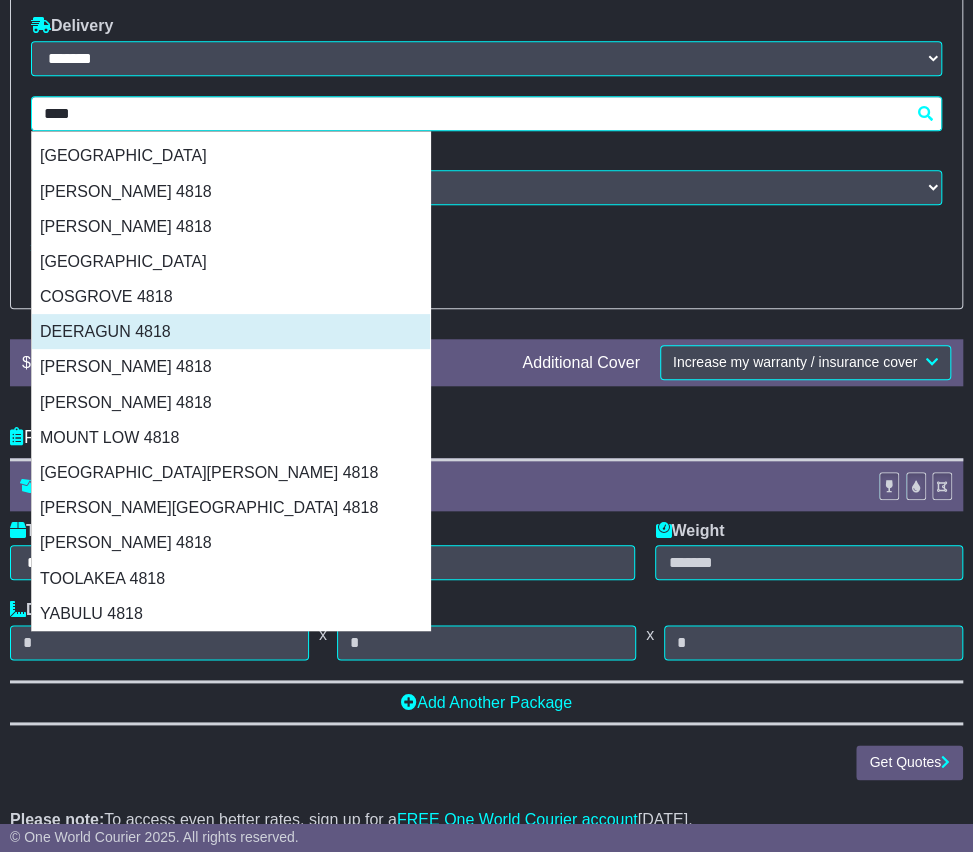 click on "DEERAGUN 4818" at bounding box center [231, 331] 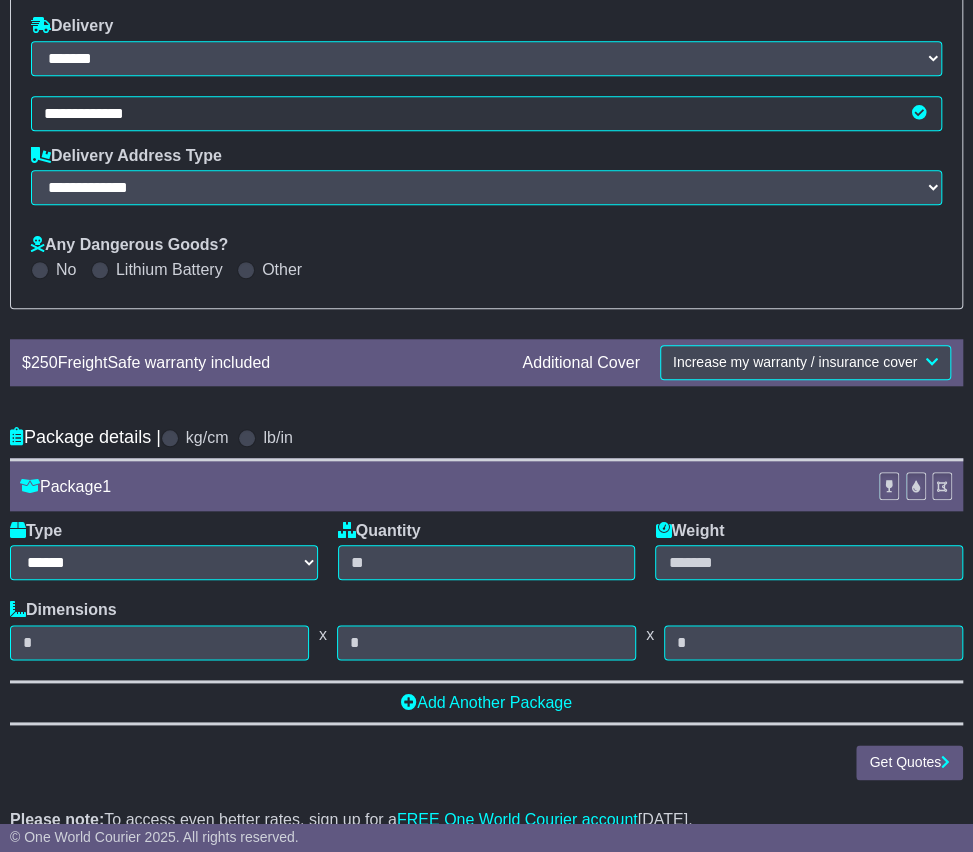 type on "**********" 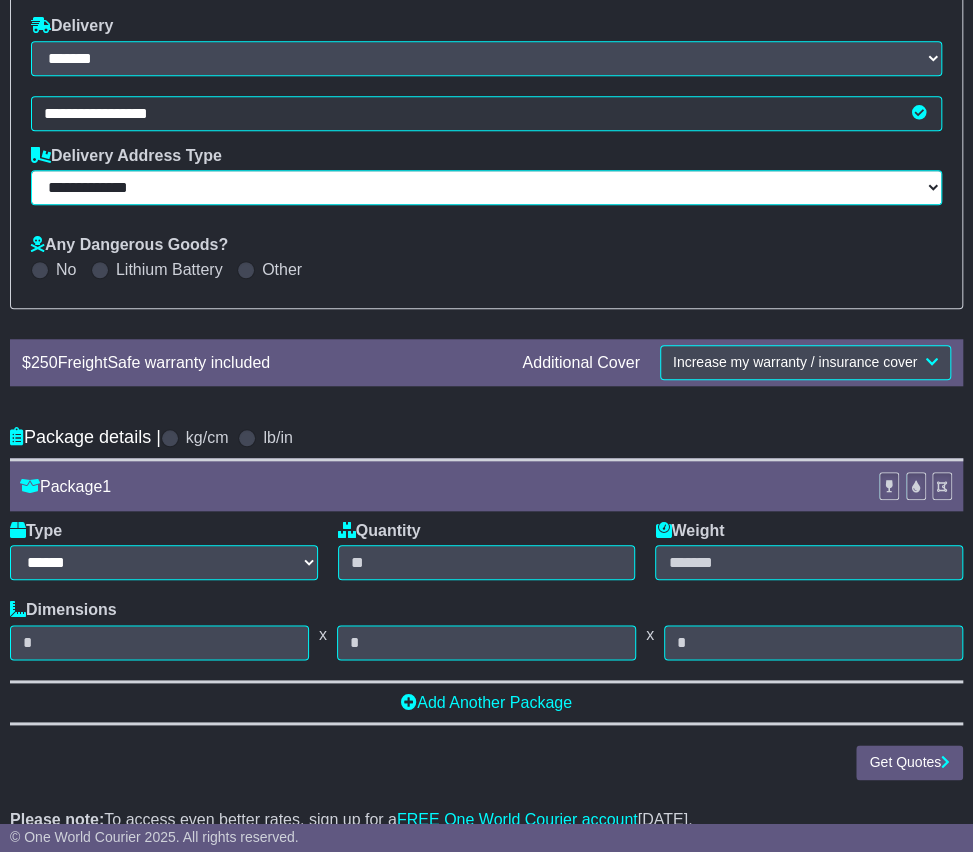 click on "**********" at bounding box center (486, 187) 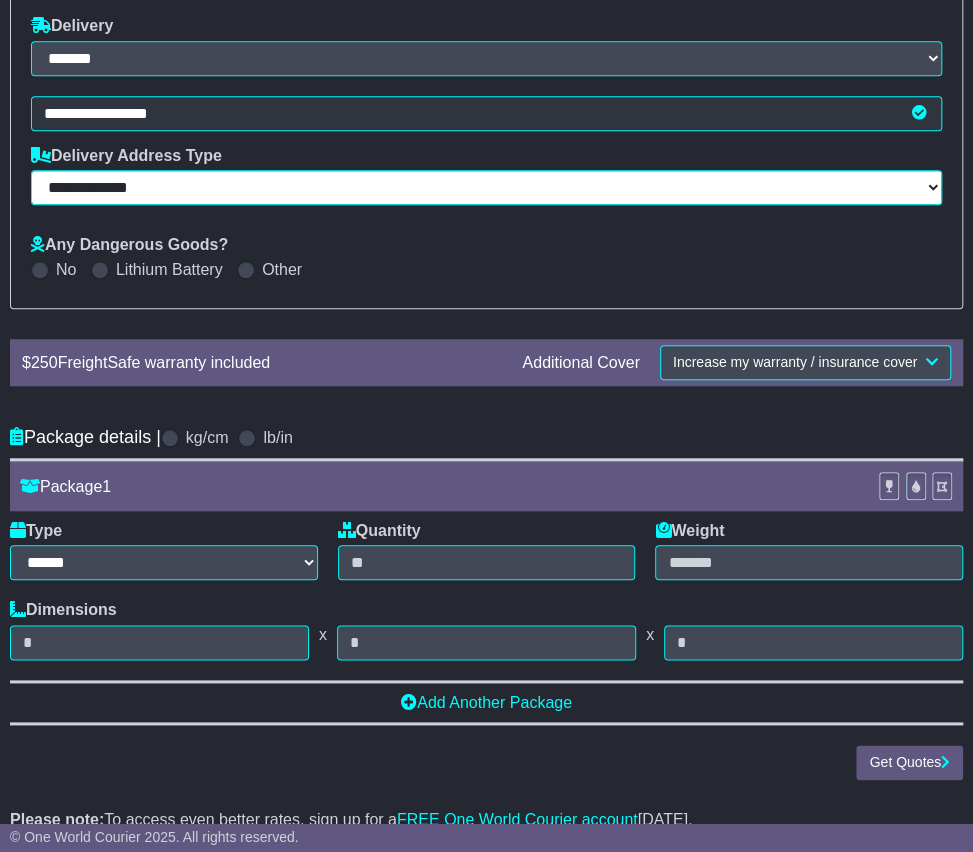 select on "**********" 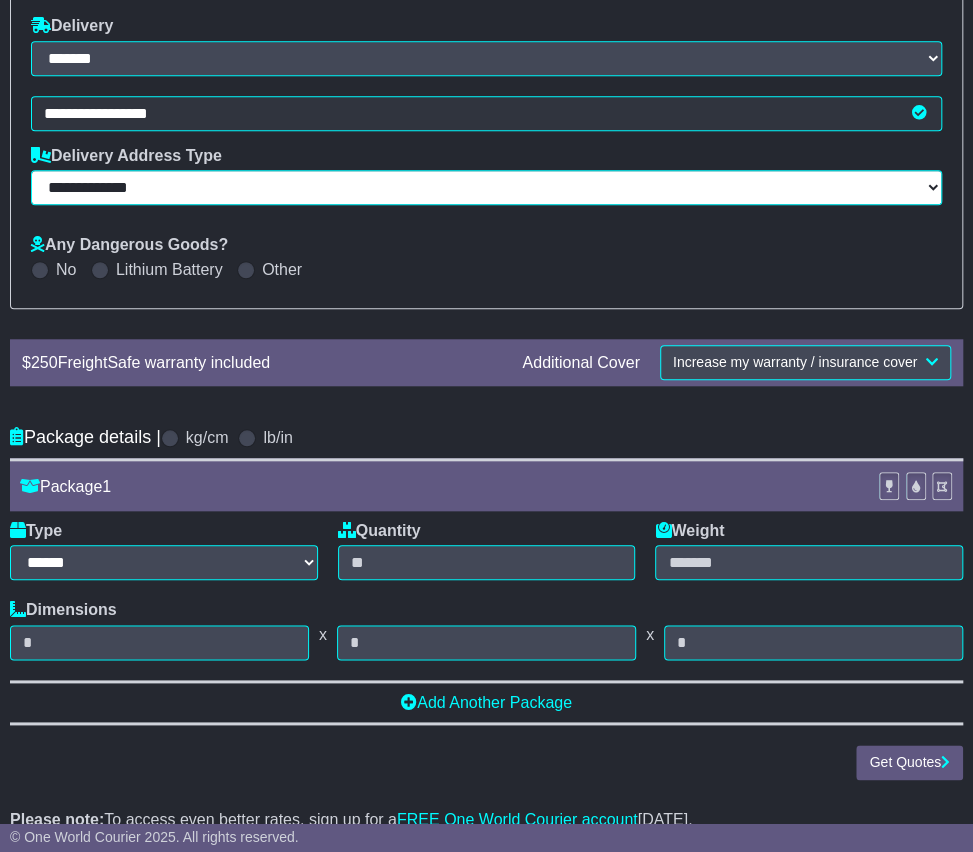 click on "**********" at bounding box center [486, 187] 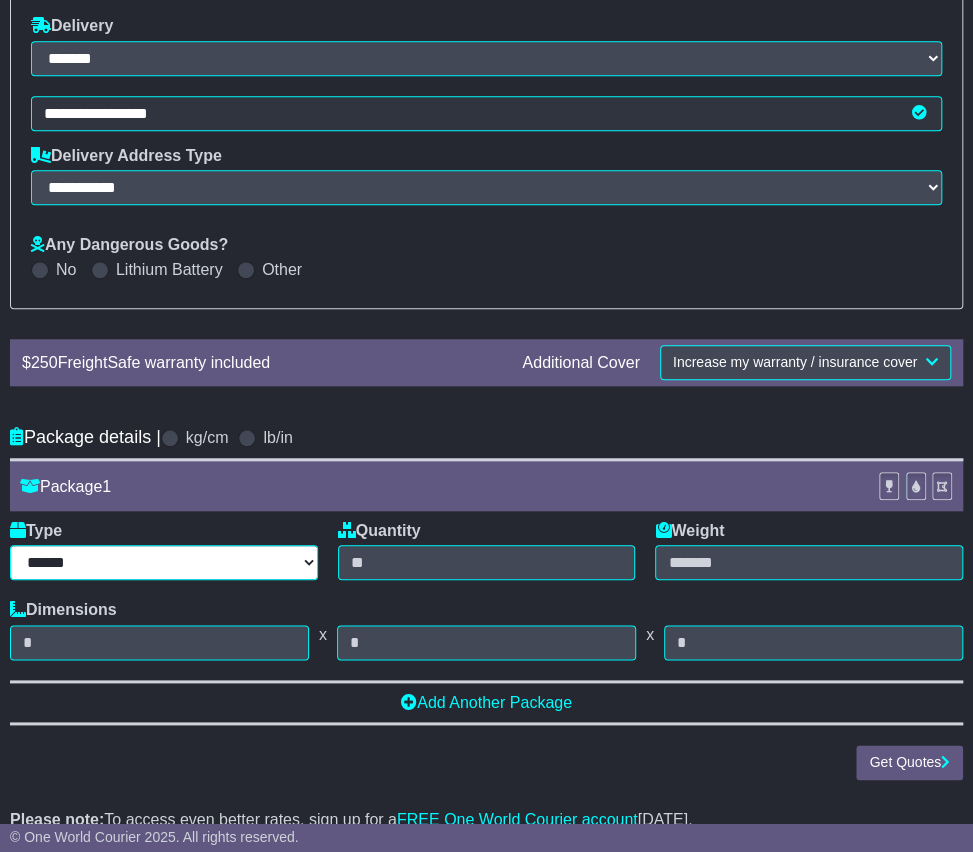 click on "****** ******* *** ****** **** **** ***** ******** *** ****** ****" at bounding box center [164, 562] 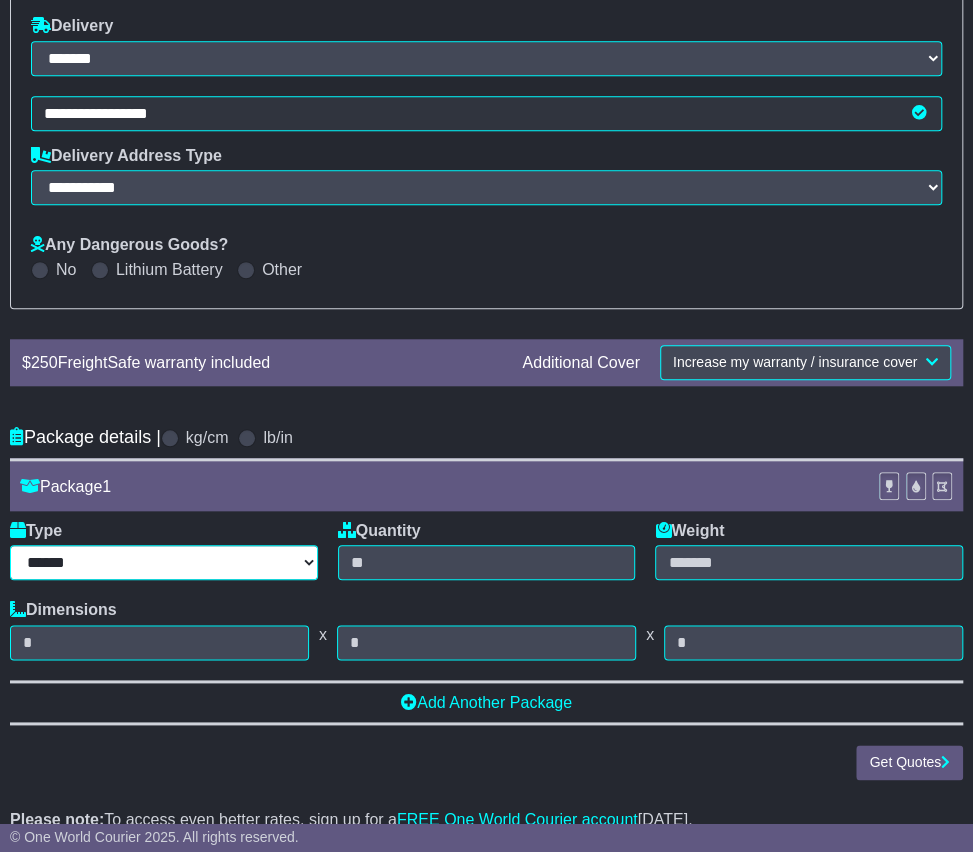 select on "***" 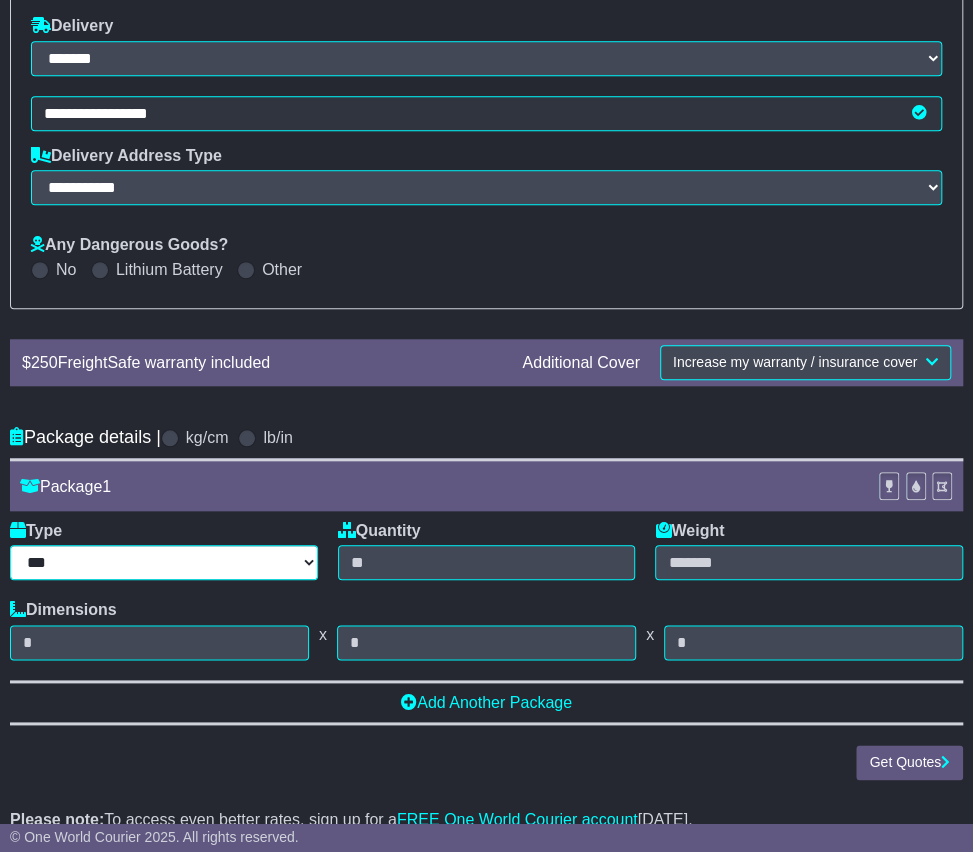 click on "****** ******* *** ****** **** **** ***** ******** *** ****** ****" at bounding box center [164, 562] 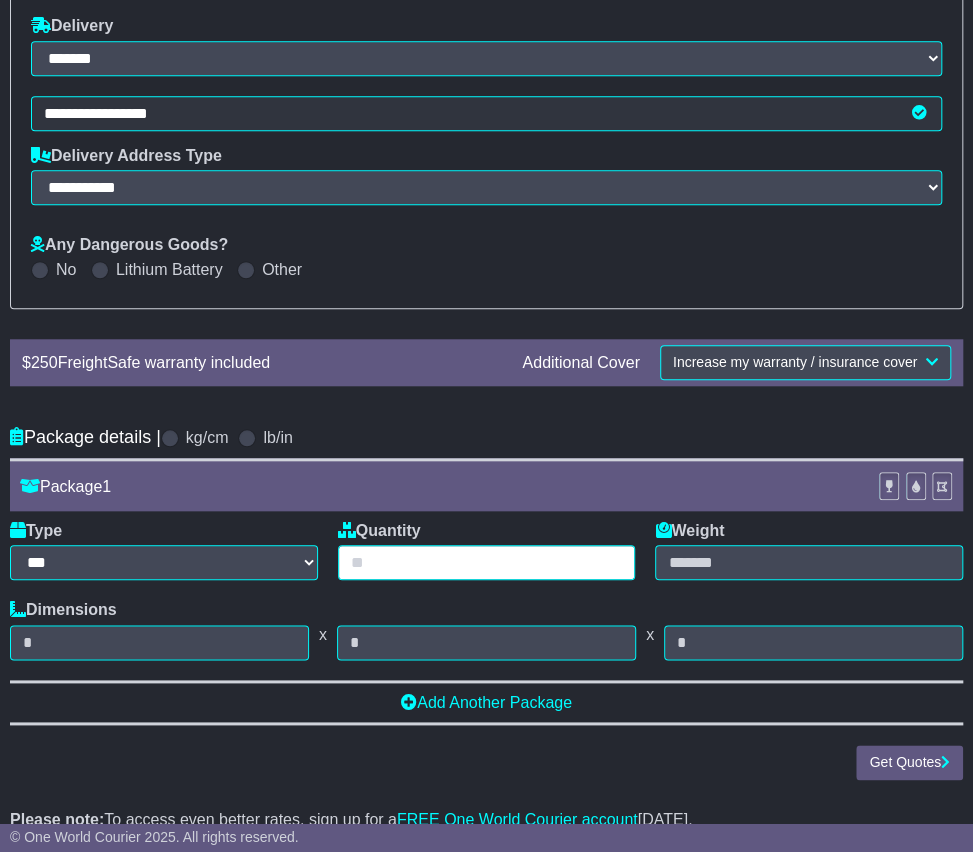 click at bounding box center (487, 562) 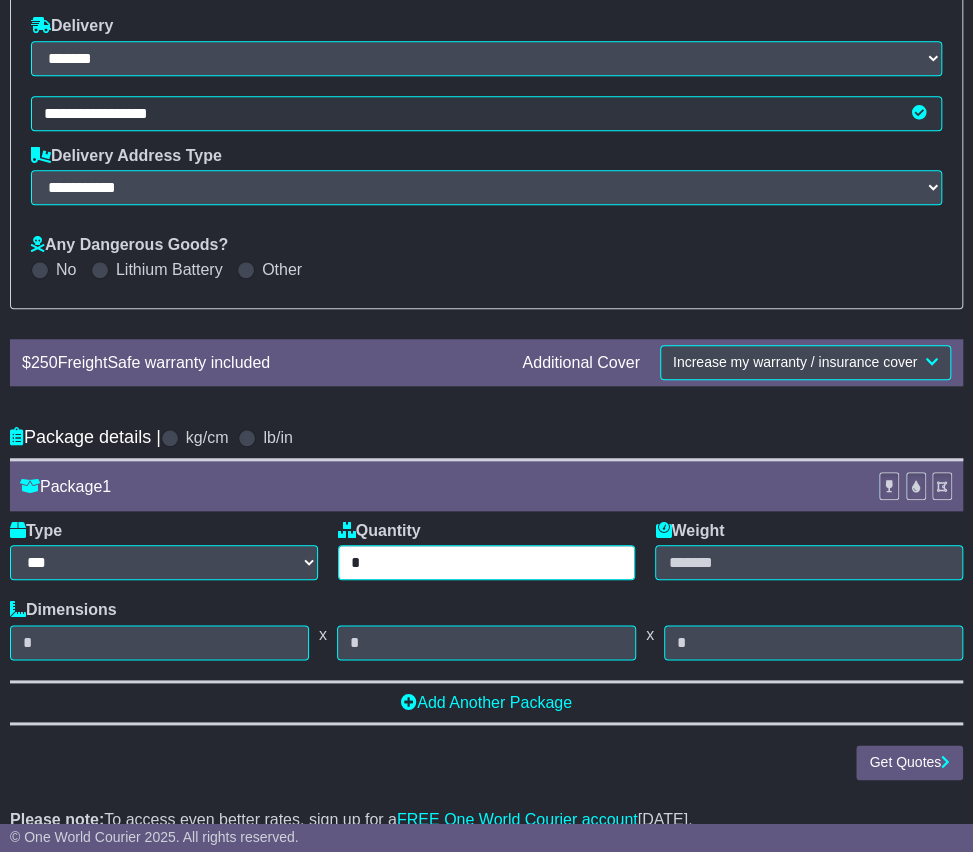 type on "*" 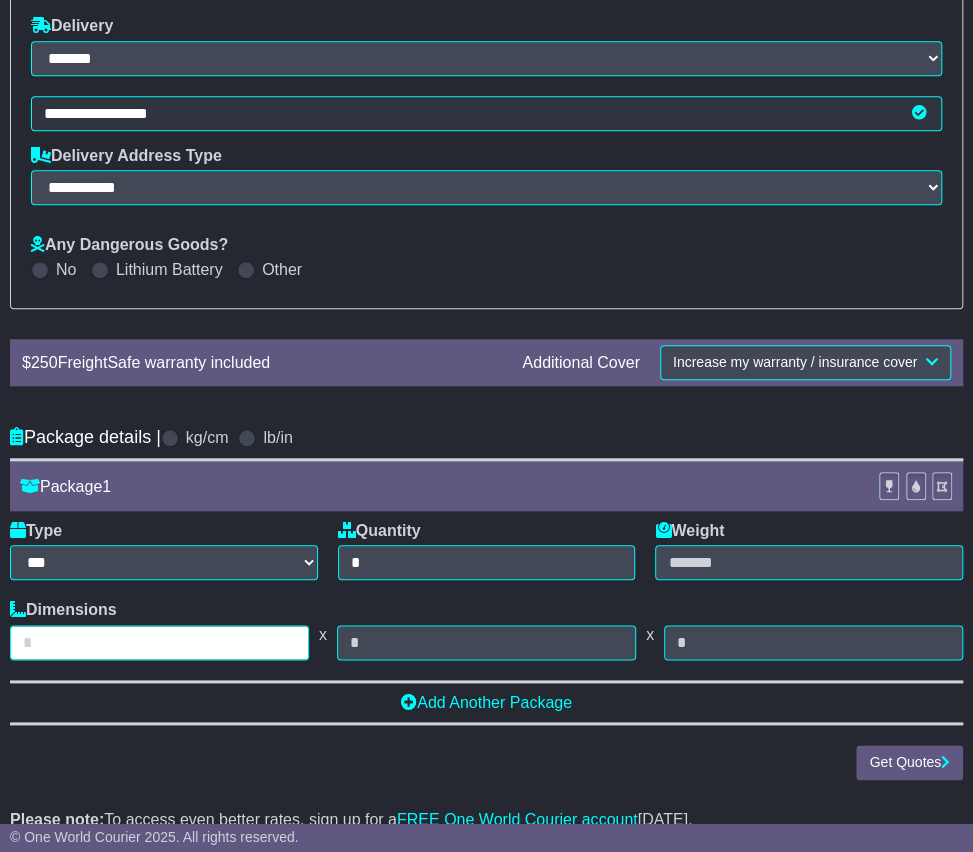 click at bounding box center [159, 642] 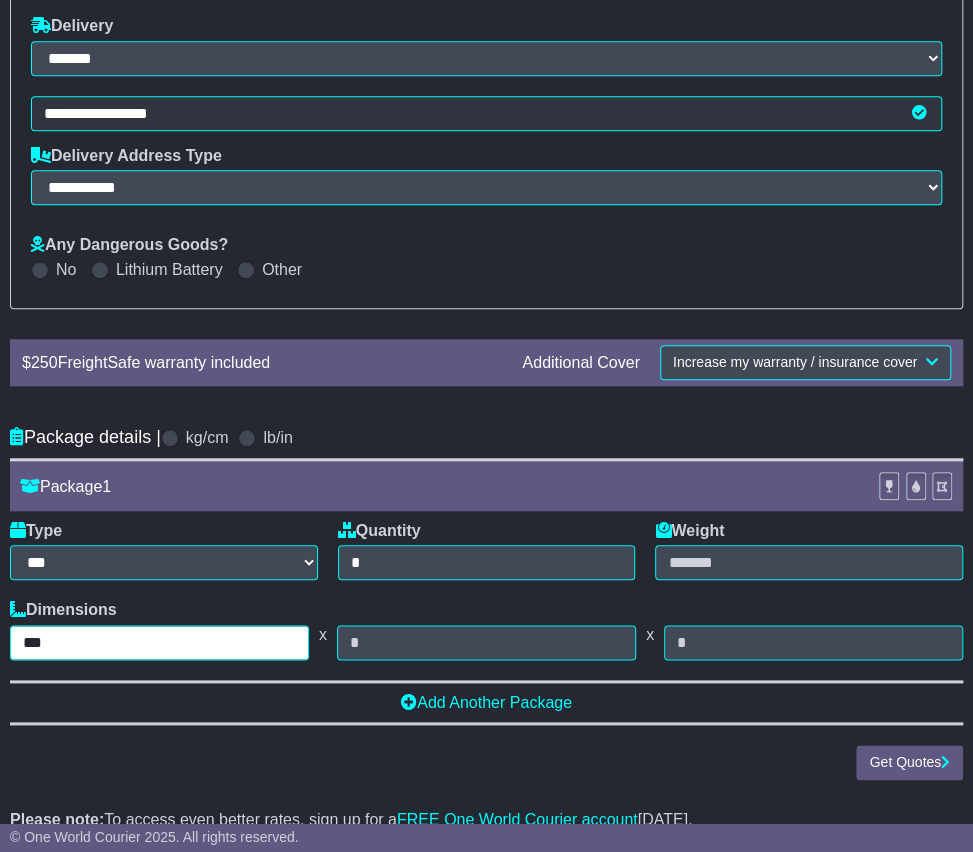 type on "***" 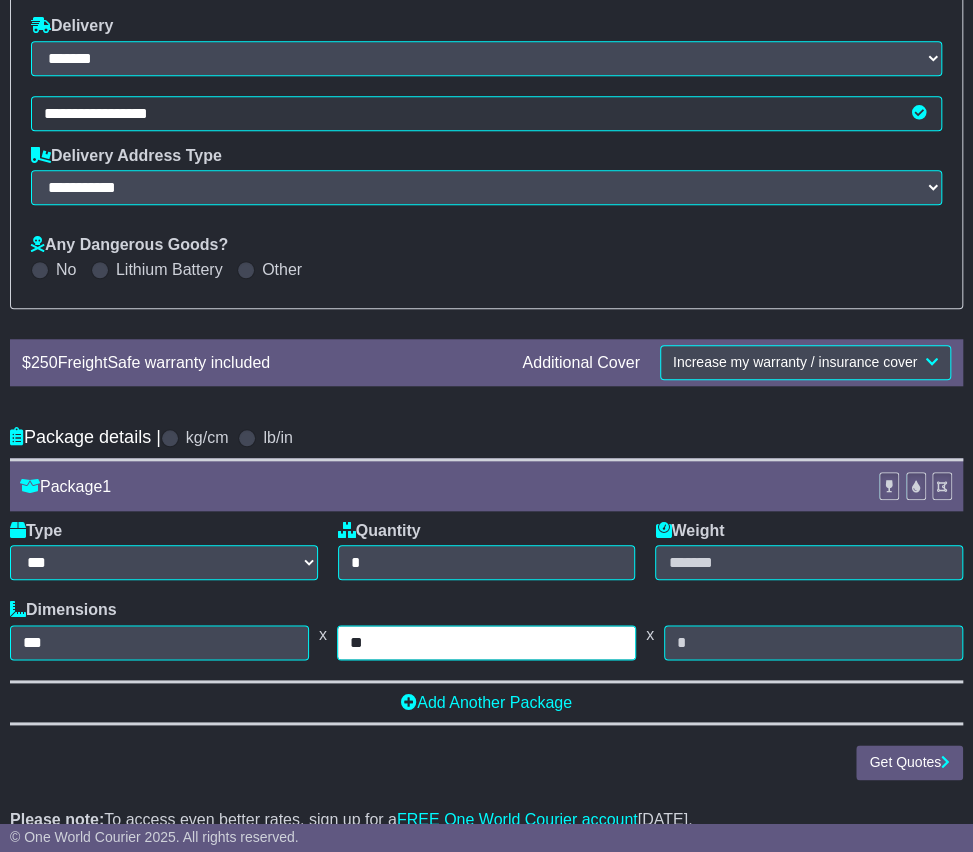 type on "**" 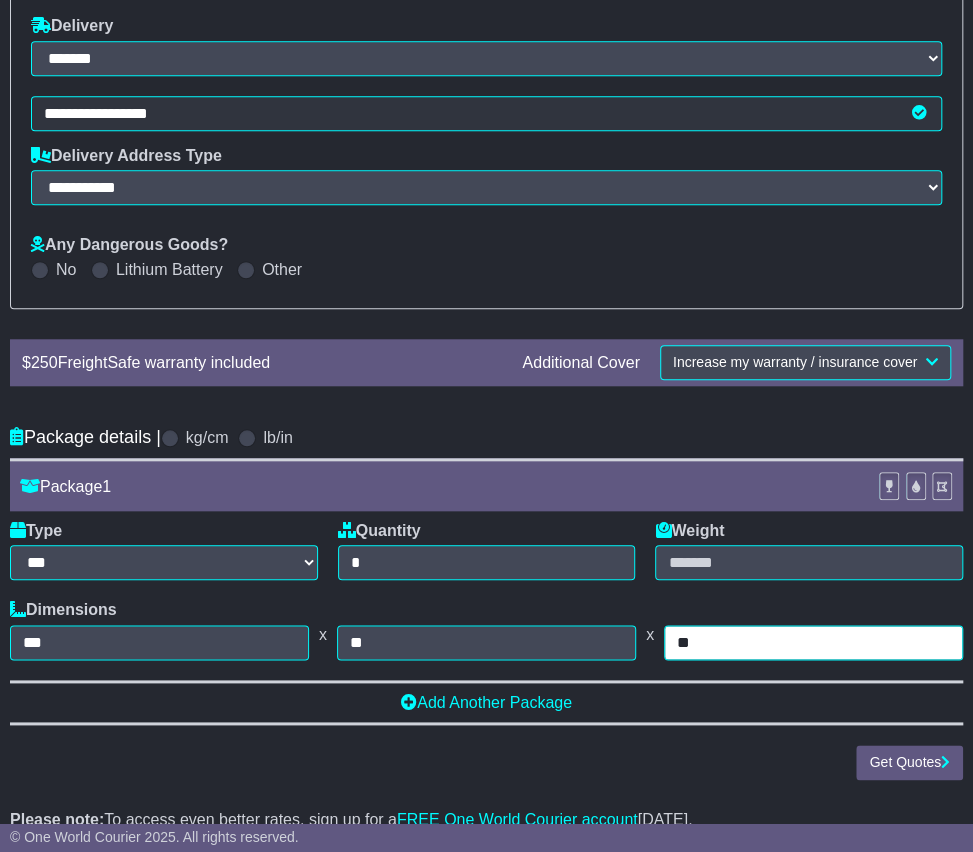 type on "**" 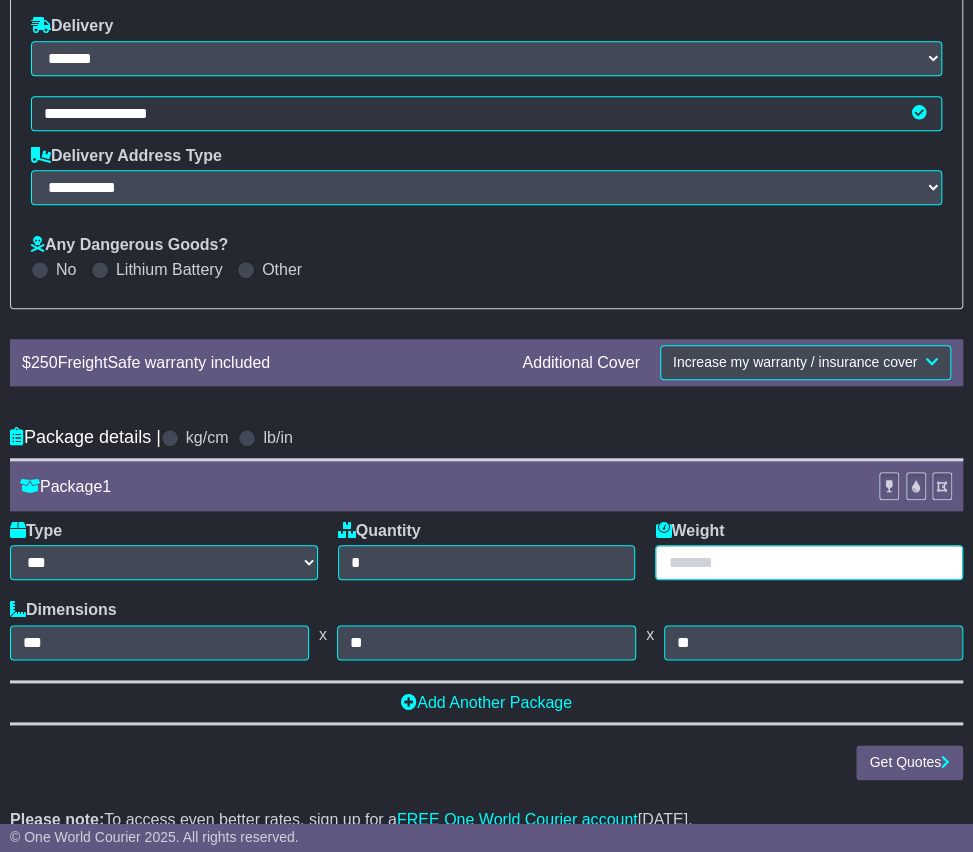 click at bounding box center [809, 562] 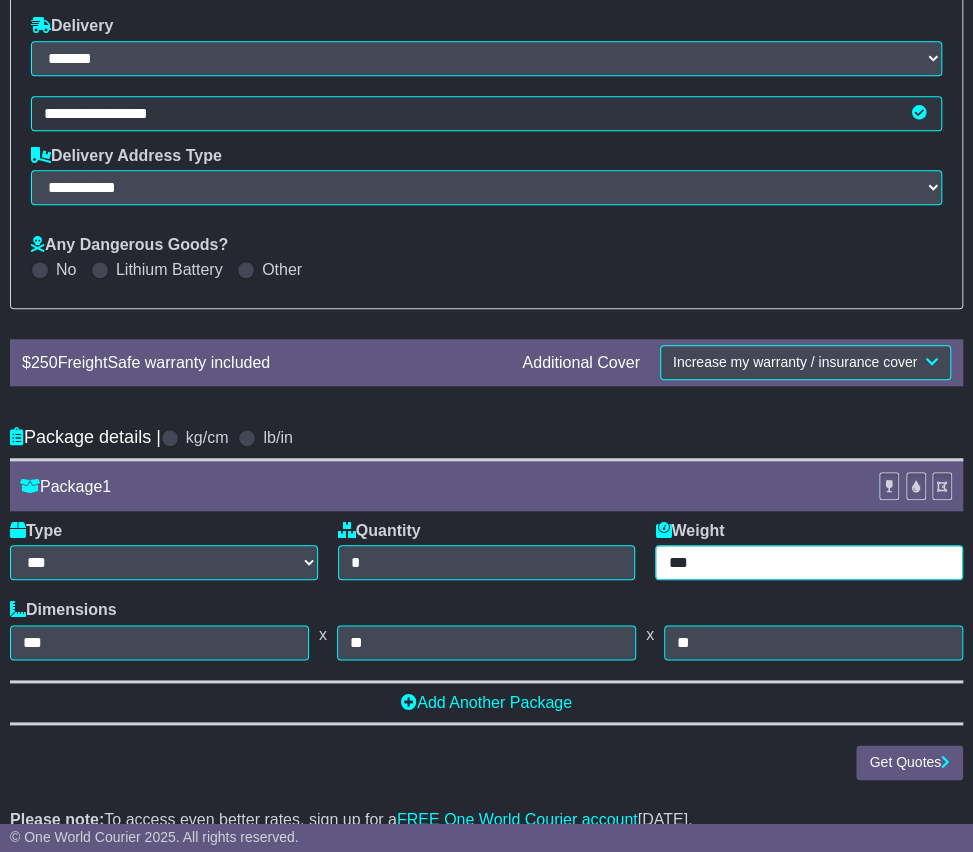 type on "***" 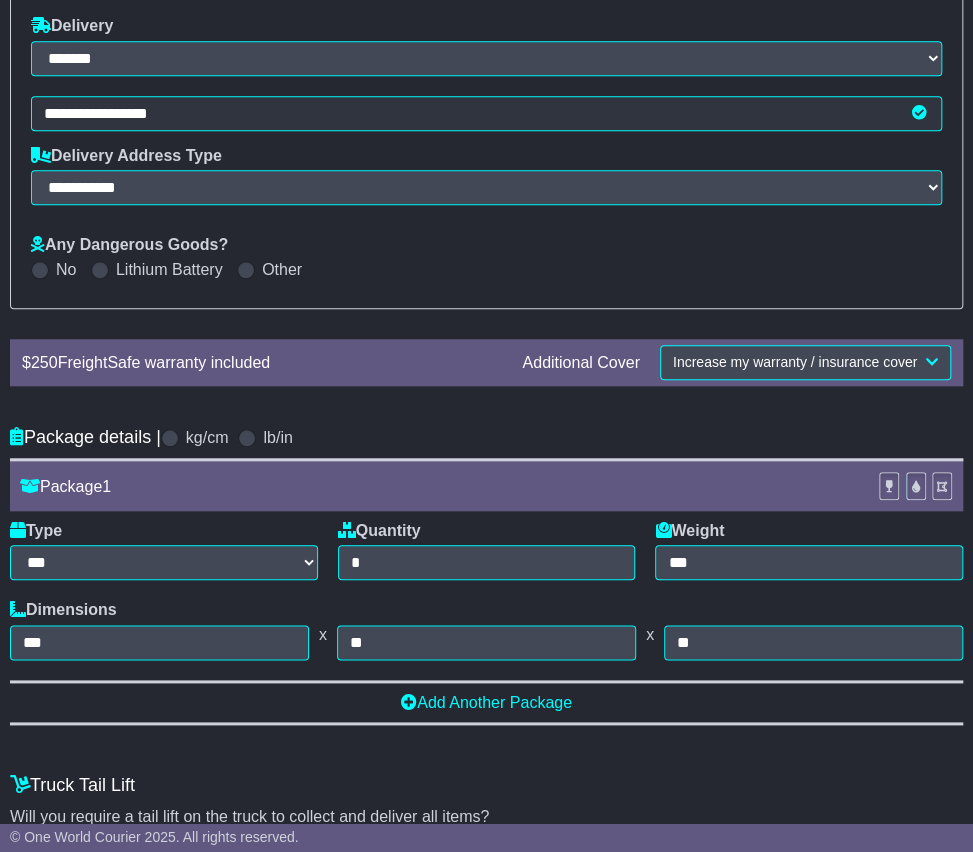 click on "**********" at bounding box center (486, 232) 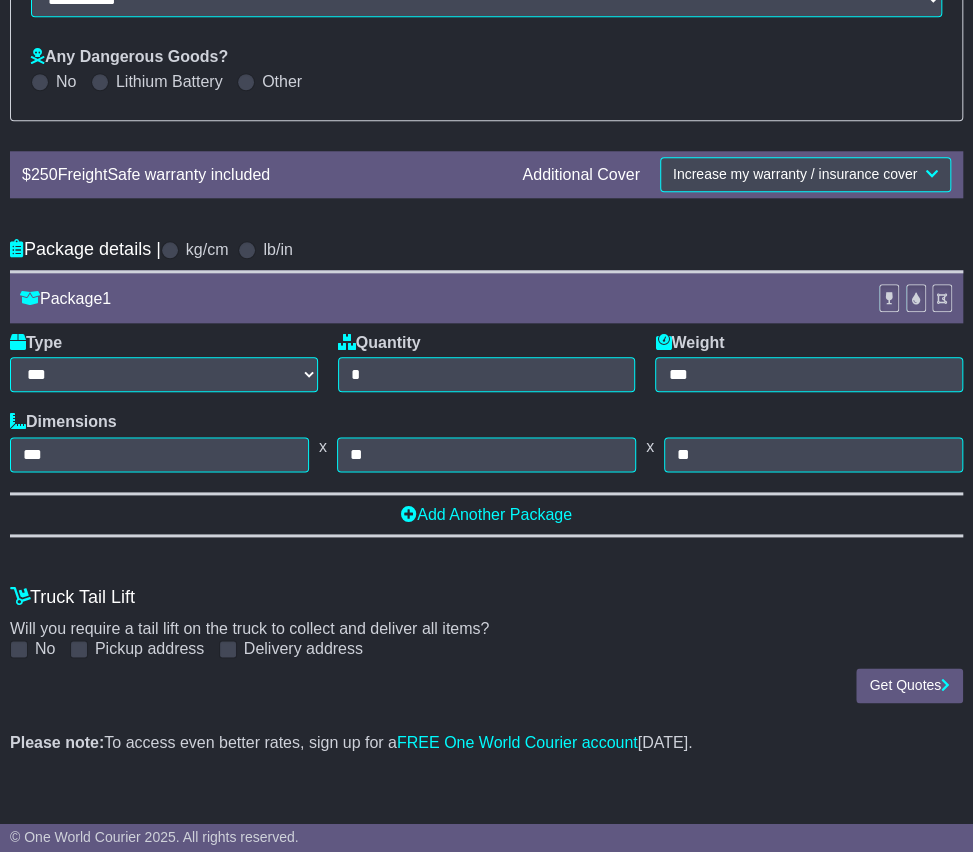 scroll, scrollTop: 700, scrollLeft: 0, axis: vertical 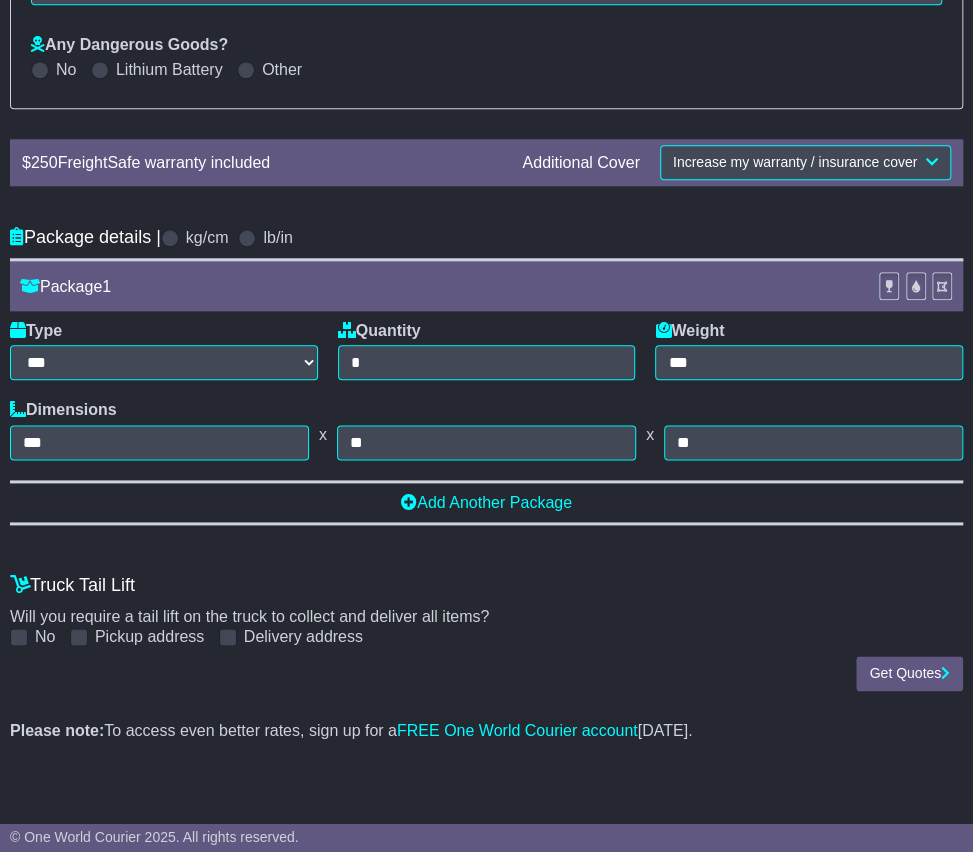 click at bounding box center (19, 637) 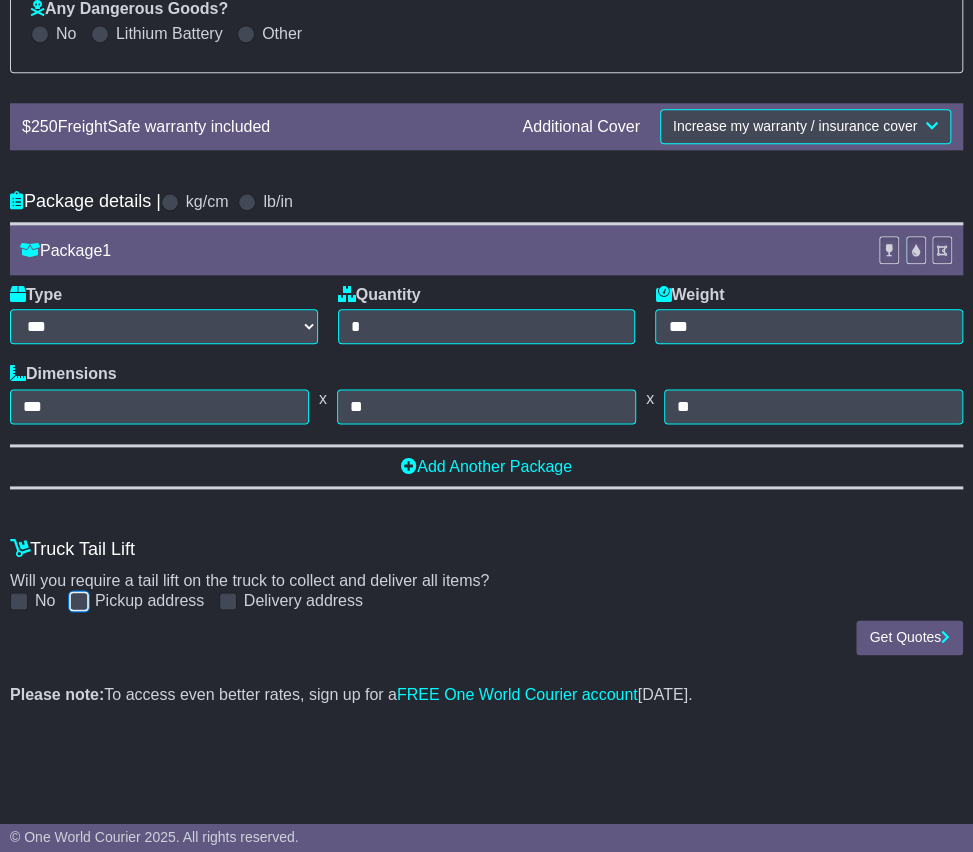 scroll, scrollTop: 736, scrollLeft: 0, axis: vertical 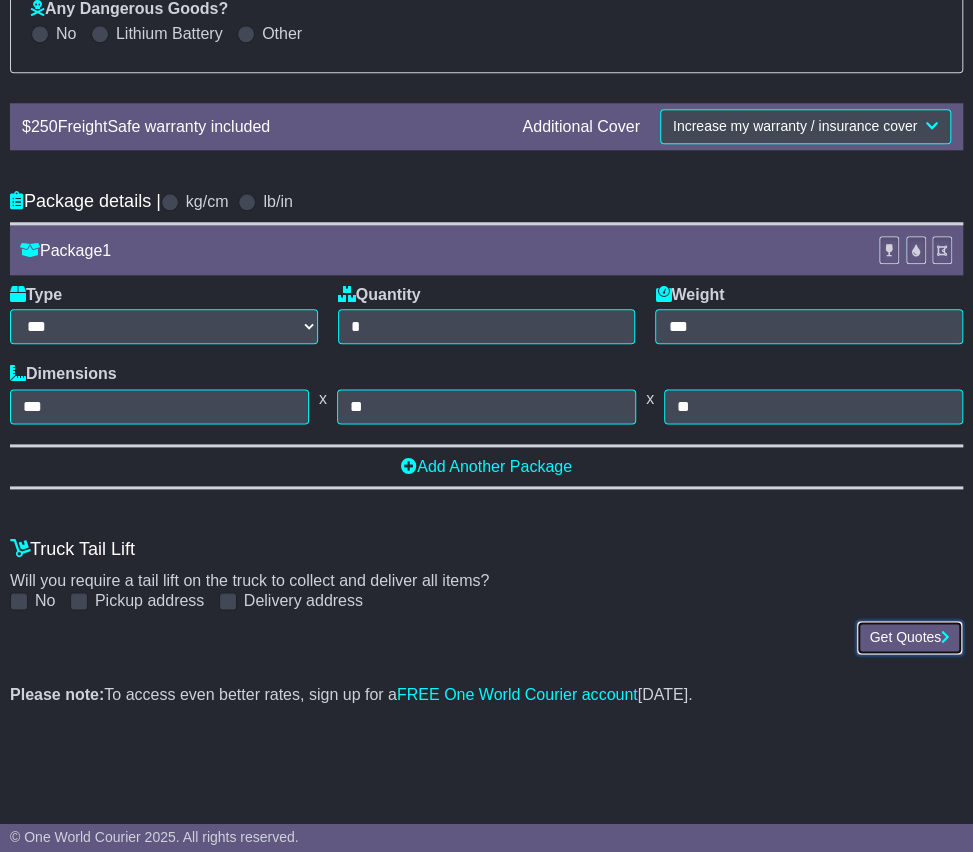 click on "Get Quotes" at bounding box center [909, 637] 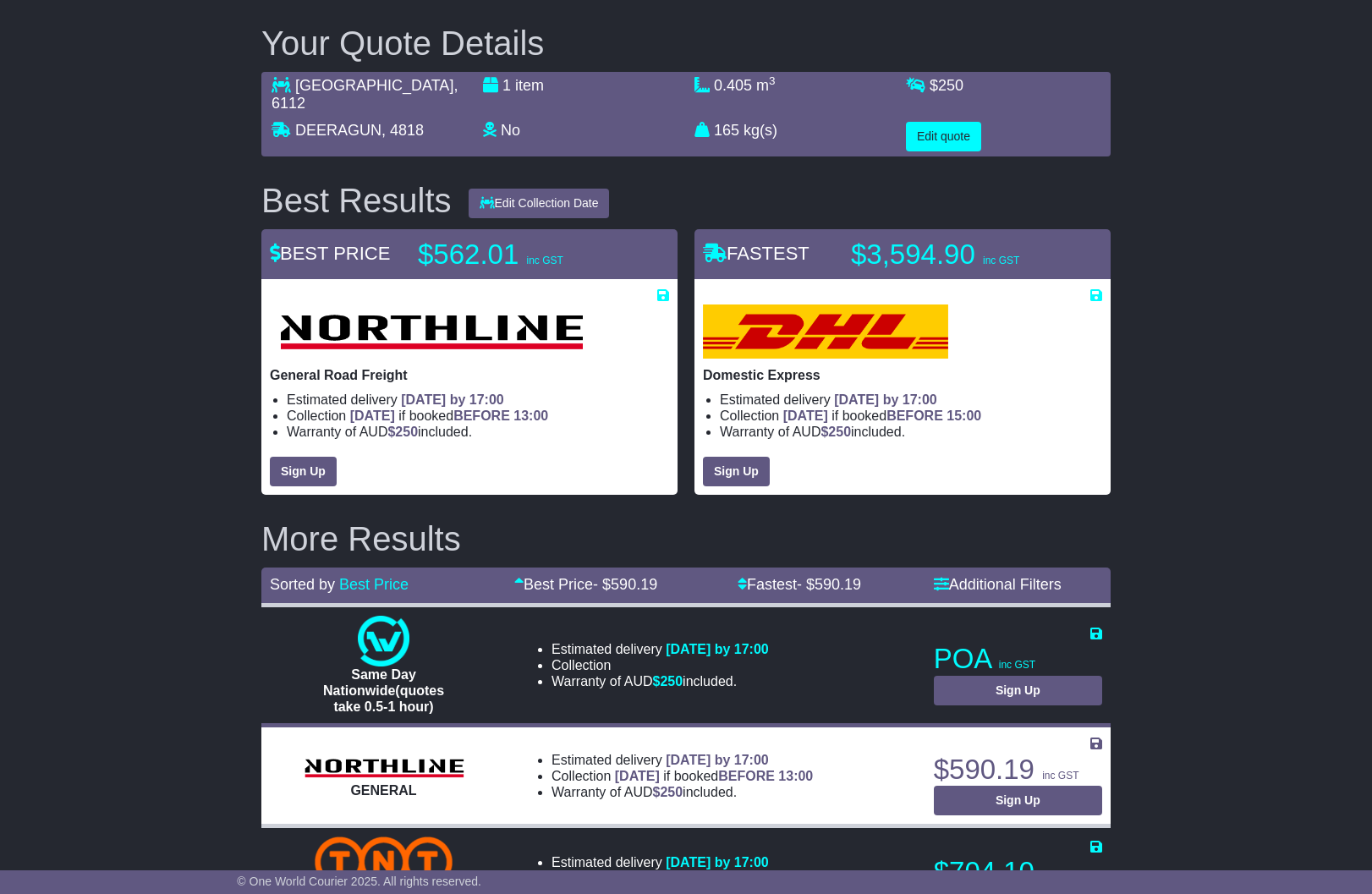 scroll, scrollTop: 0, scrollLeft: 0, axis: both 